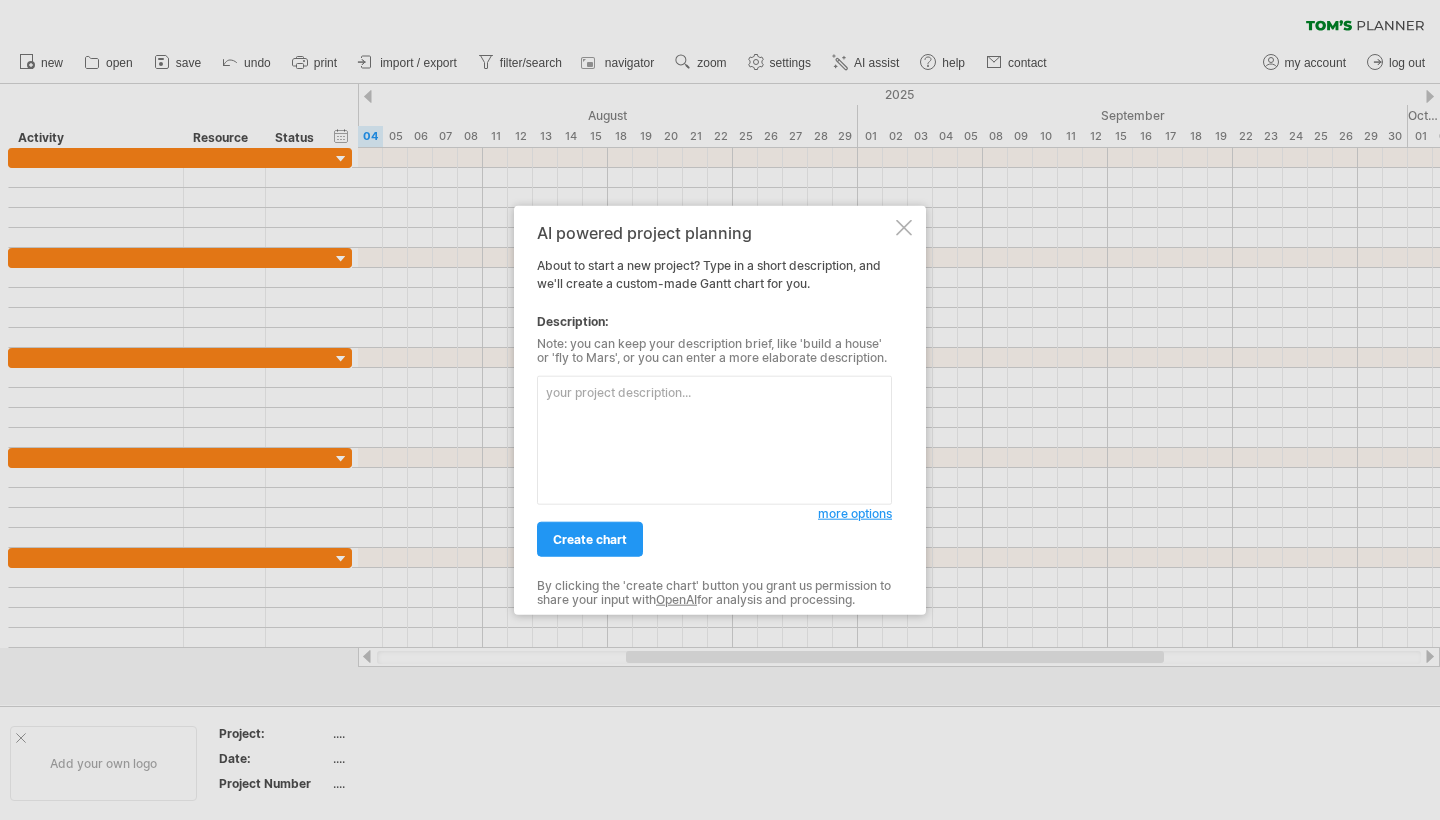 scroll, scrollTop: 0, scrollLeft: 0, axis: both 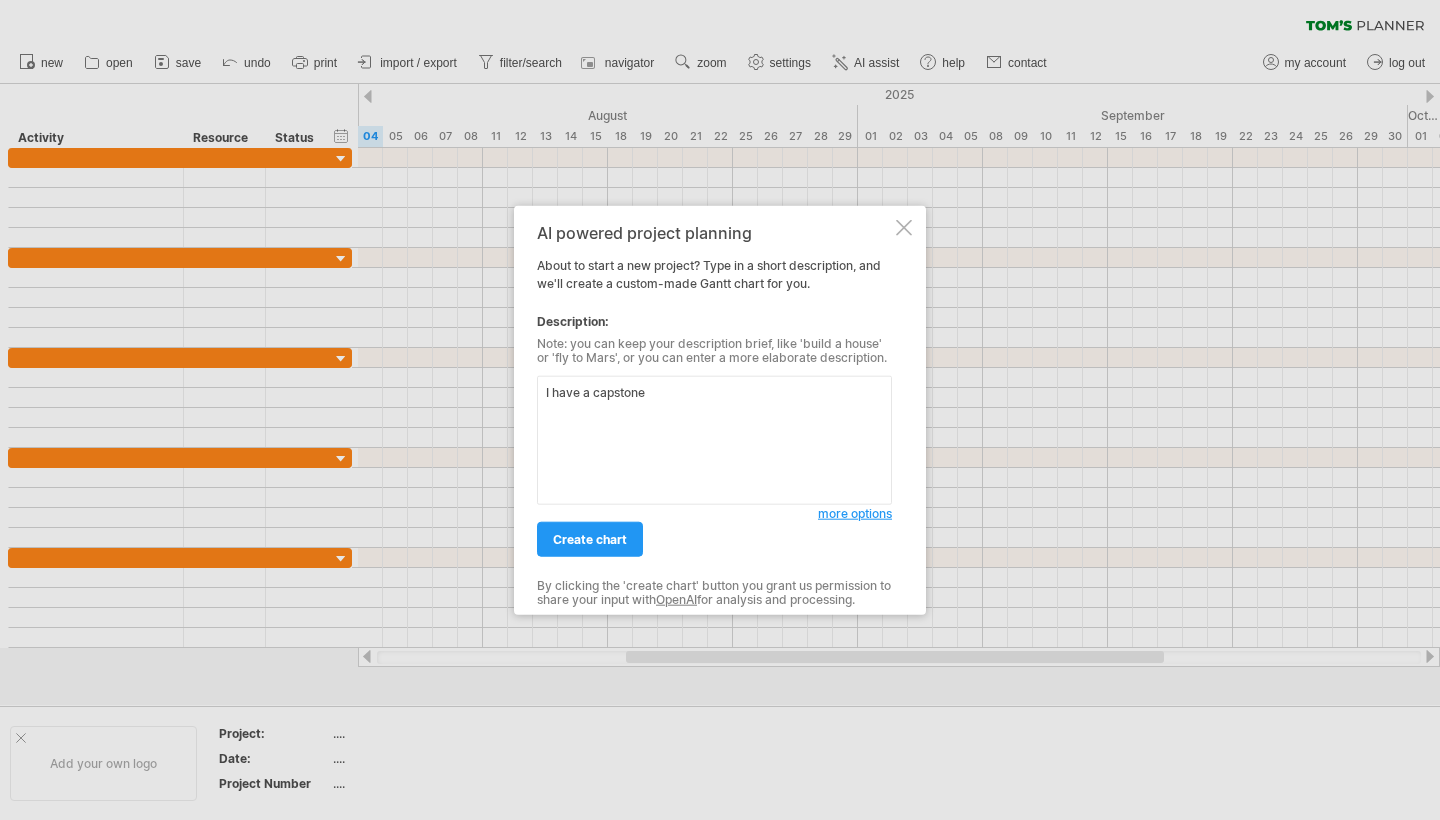 drag, startPoint x: 711, startPoint y: 395, endPoint x: 529, endPoint y: 395, distance: 182 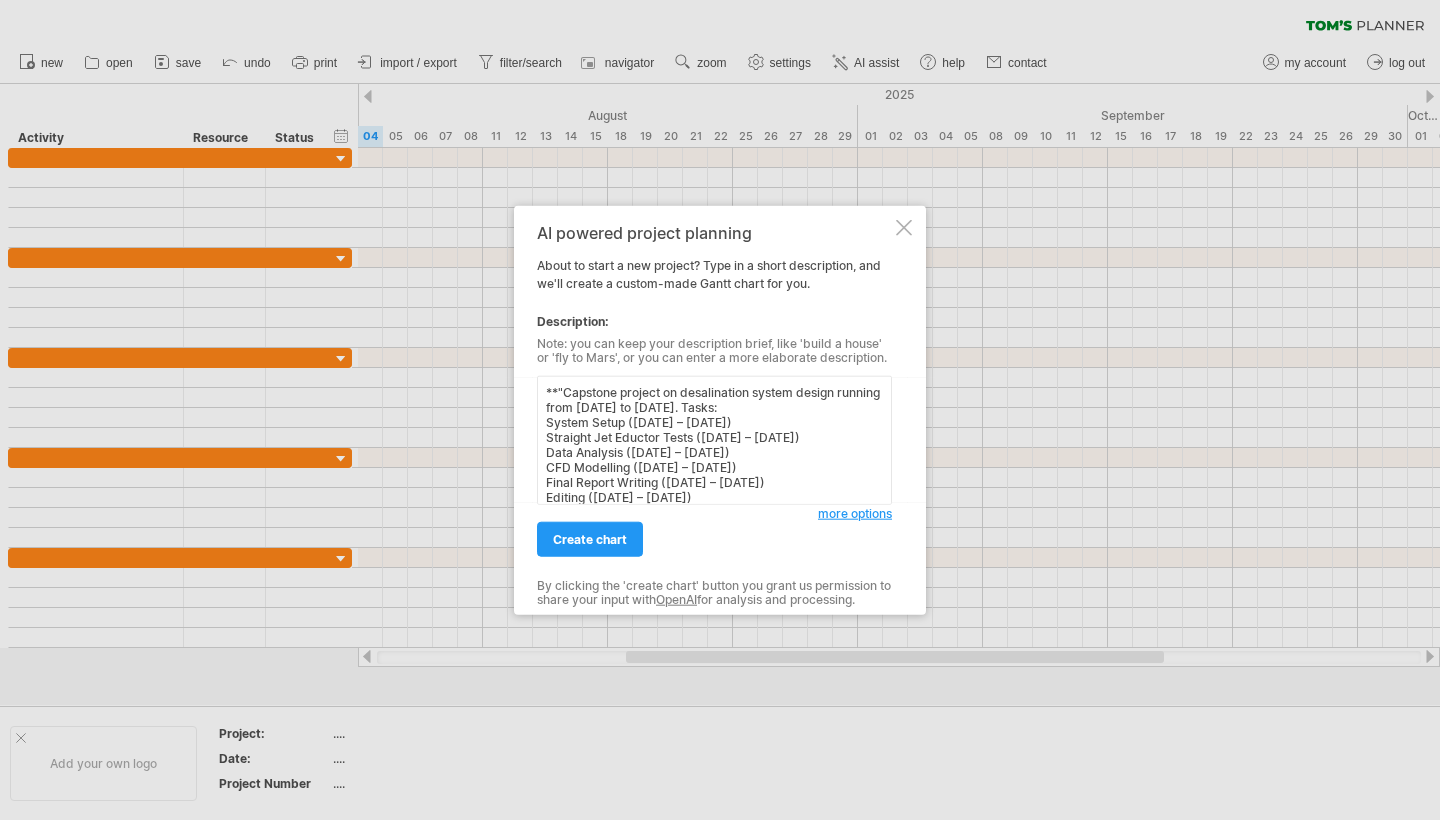 scroll, scrollTop: 69, scrollLeft: 0, axis: vertical 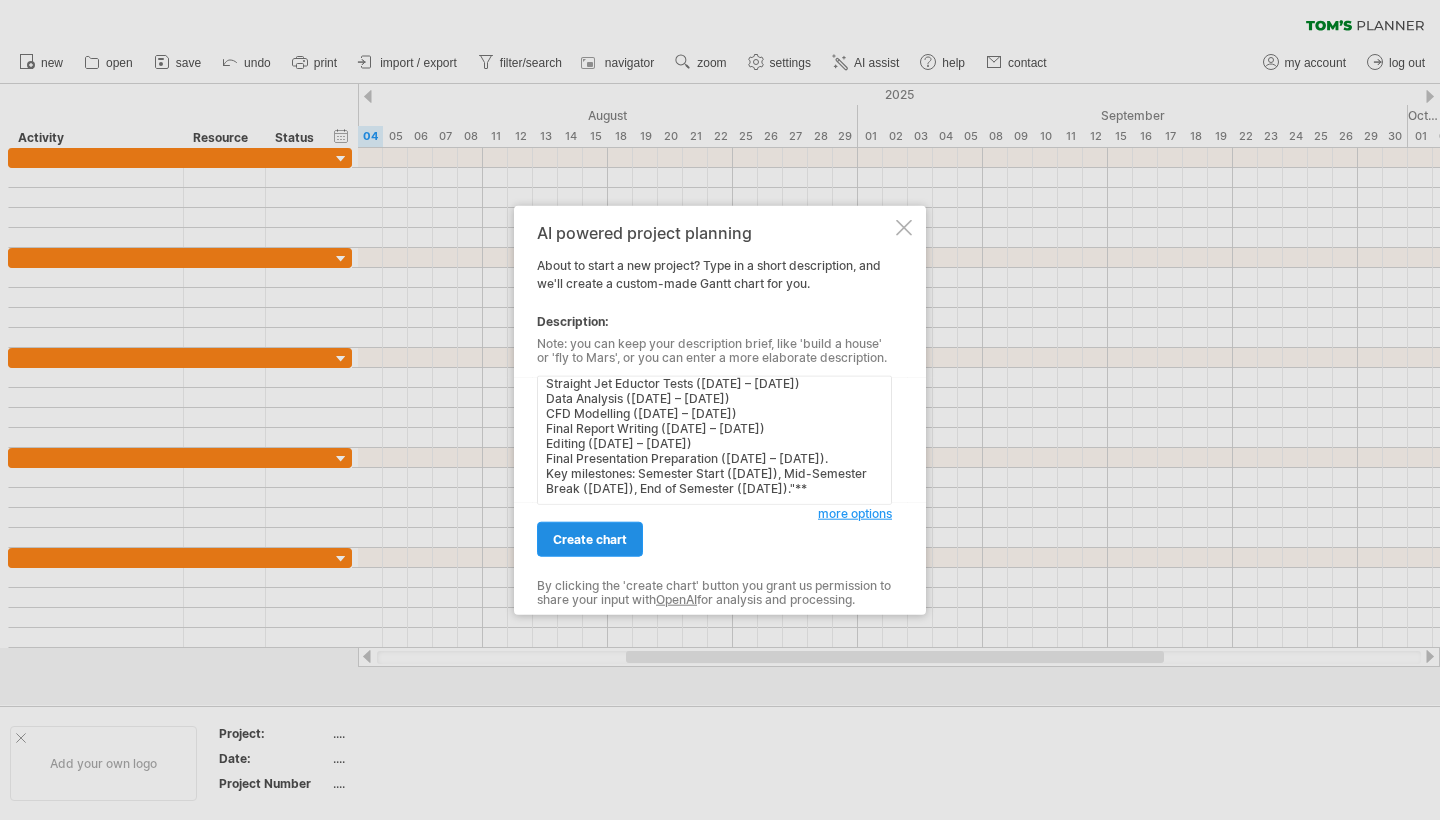 type on "**"Capstone project on desalination system design running from [DATE] to [DATE]. Tasks:
System Setup ([DATE] – [DATE])
Straight Jet Eductor Tests ([DATE] – [DATE])
Data Analysis ([DATE] – [DATE])
CFD Modelling ([DATE] – [DATE])
Final Report Writing ([DATE] – [DATE])
Editing ([DATE] – [DATE])
Final Presentation Preparation ([DATE] – [DATE]).
Key milestones: Semester Start ([DATE]), Mid-Semester Break ([DATE]), End of Semester ([DATE])."**" 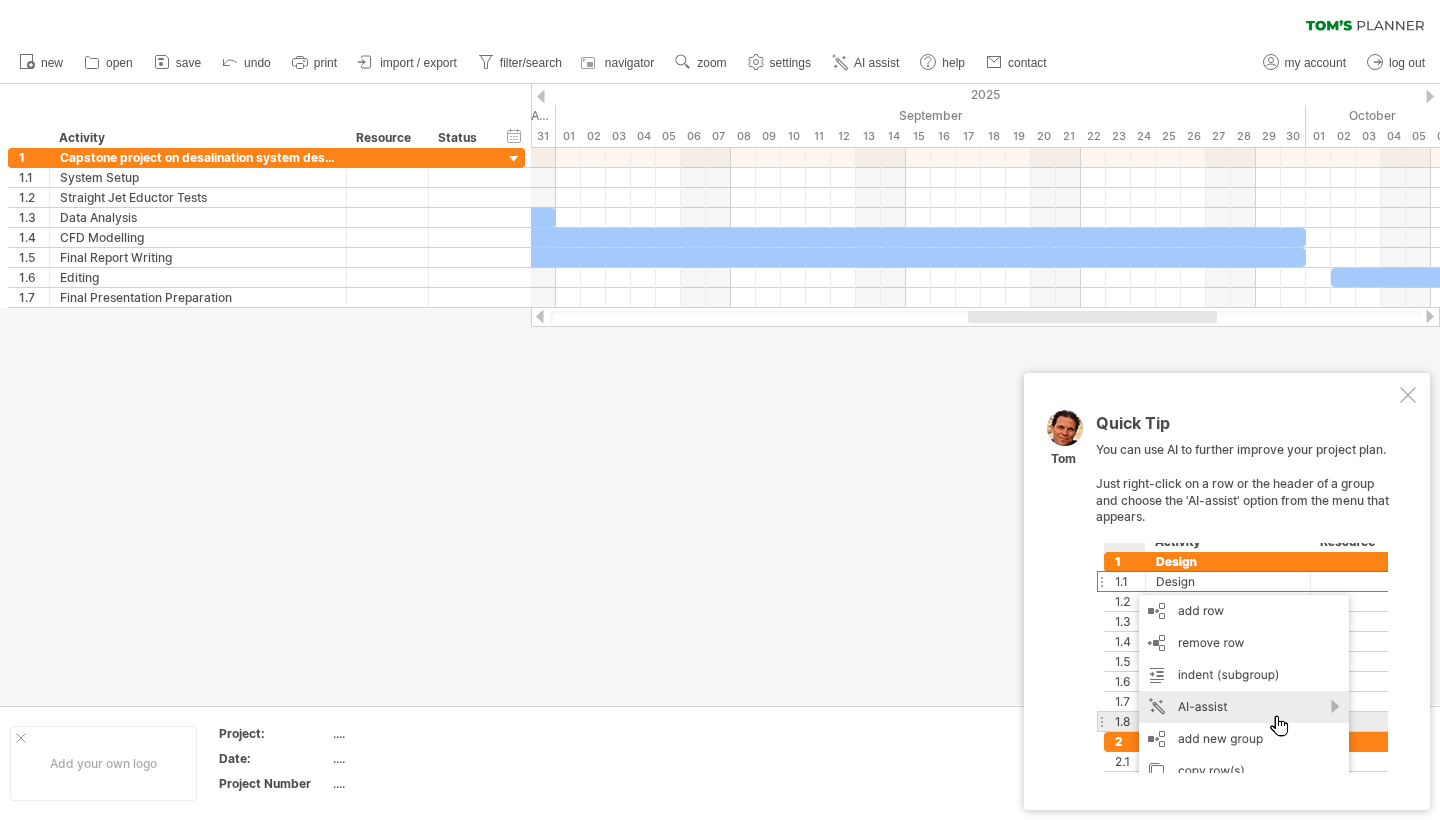 click at bounding box center (1408, 395) 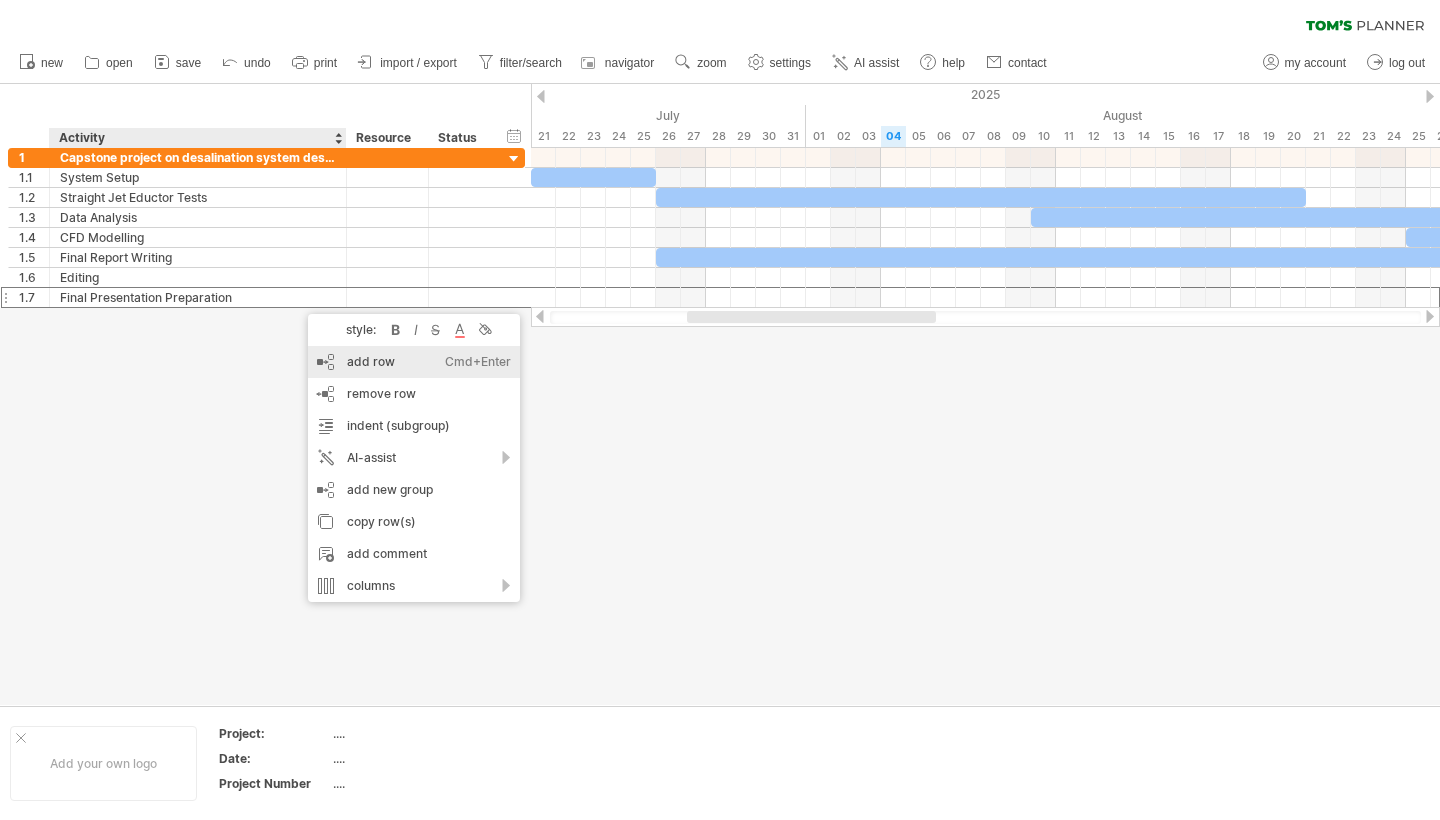 click on "add row Ctrl+Enter Cmd+Enter" at bounding box center [414, 362] 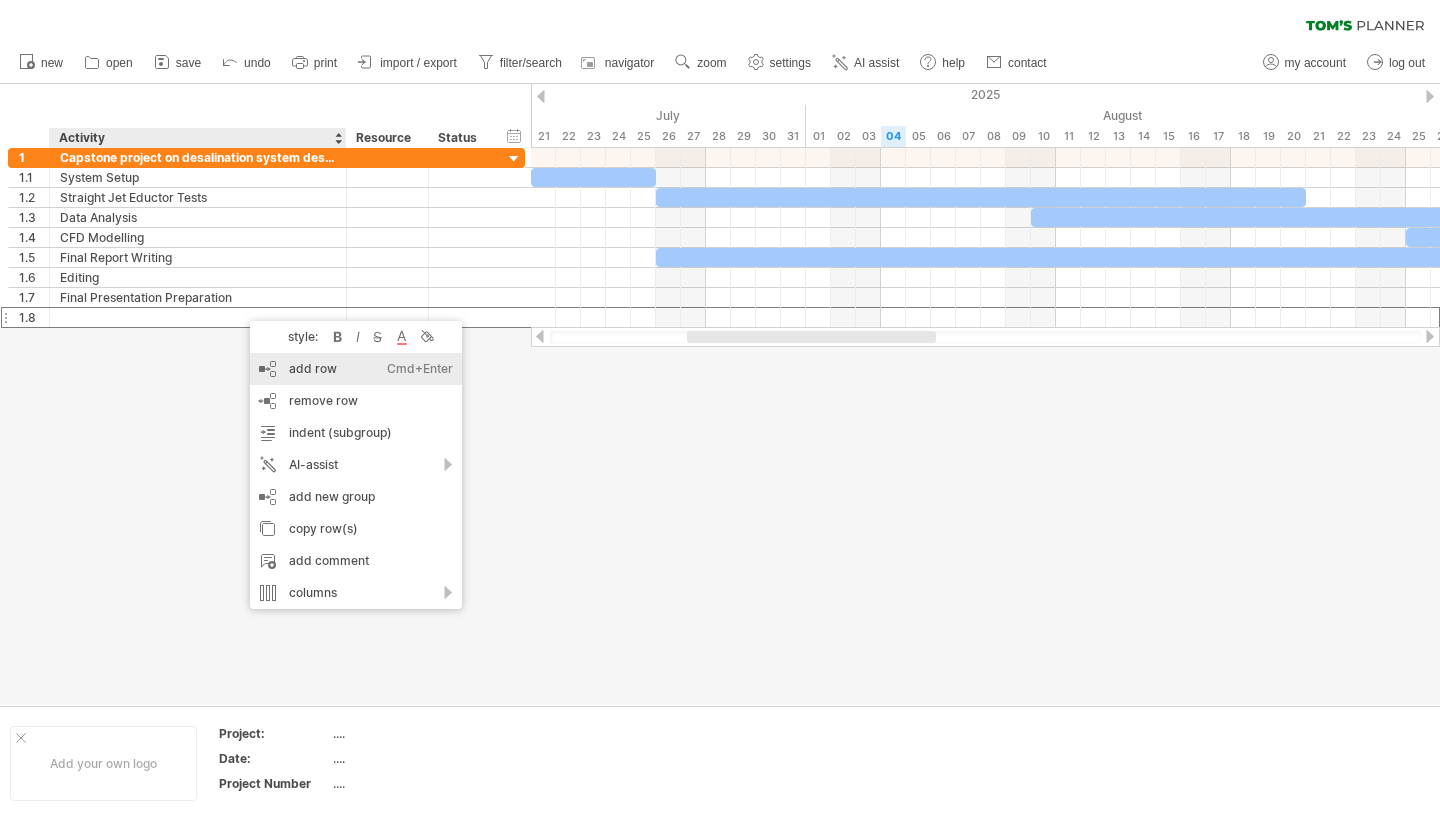 click on "add row Ctrl+Enter Cmd+Enter" at bounding box center [356, 369] 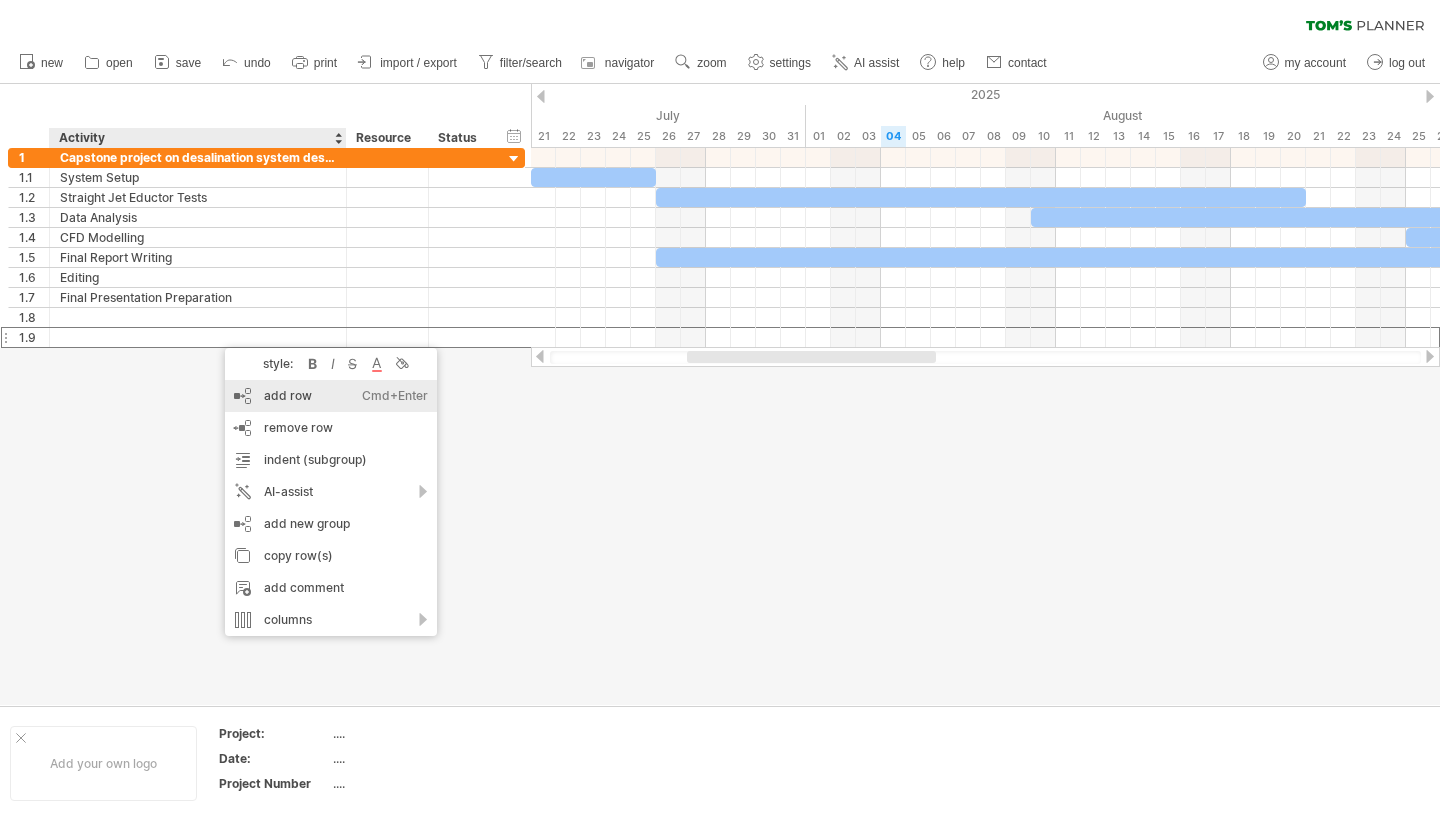 click on "add row Ctrl+Enter Cmd+Enter" at bounding box center [331, 396] 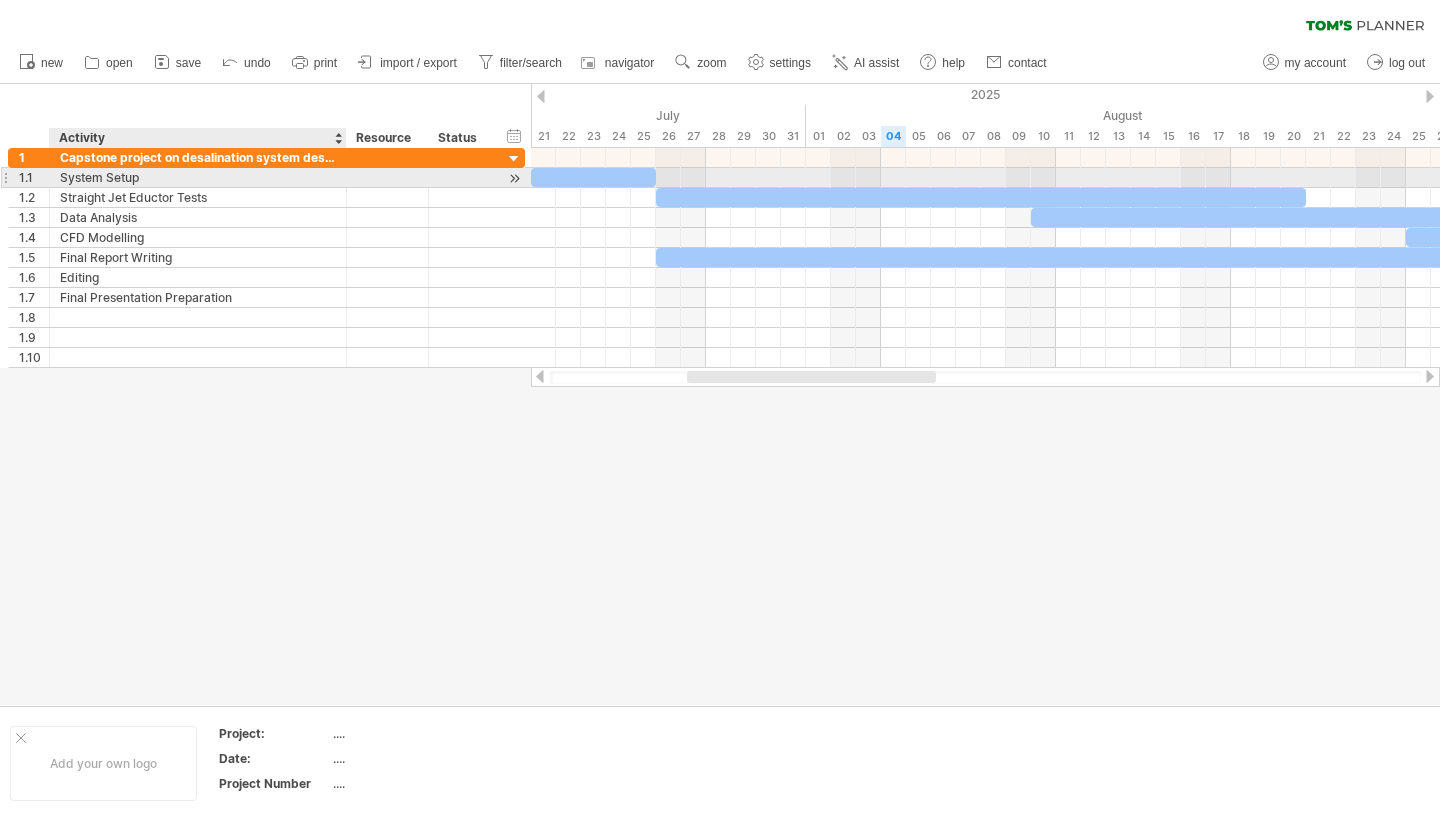 click on "System Setup" at bounding box center [198, 177] 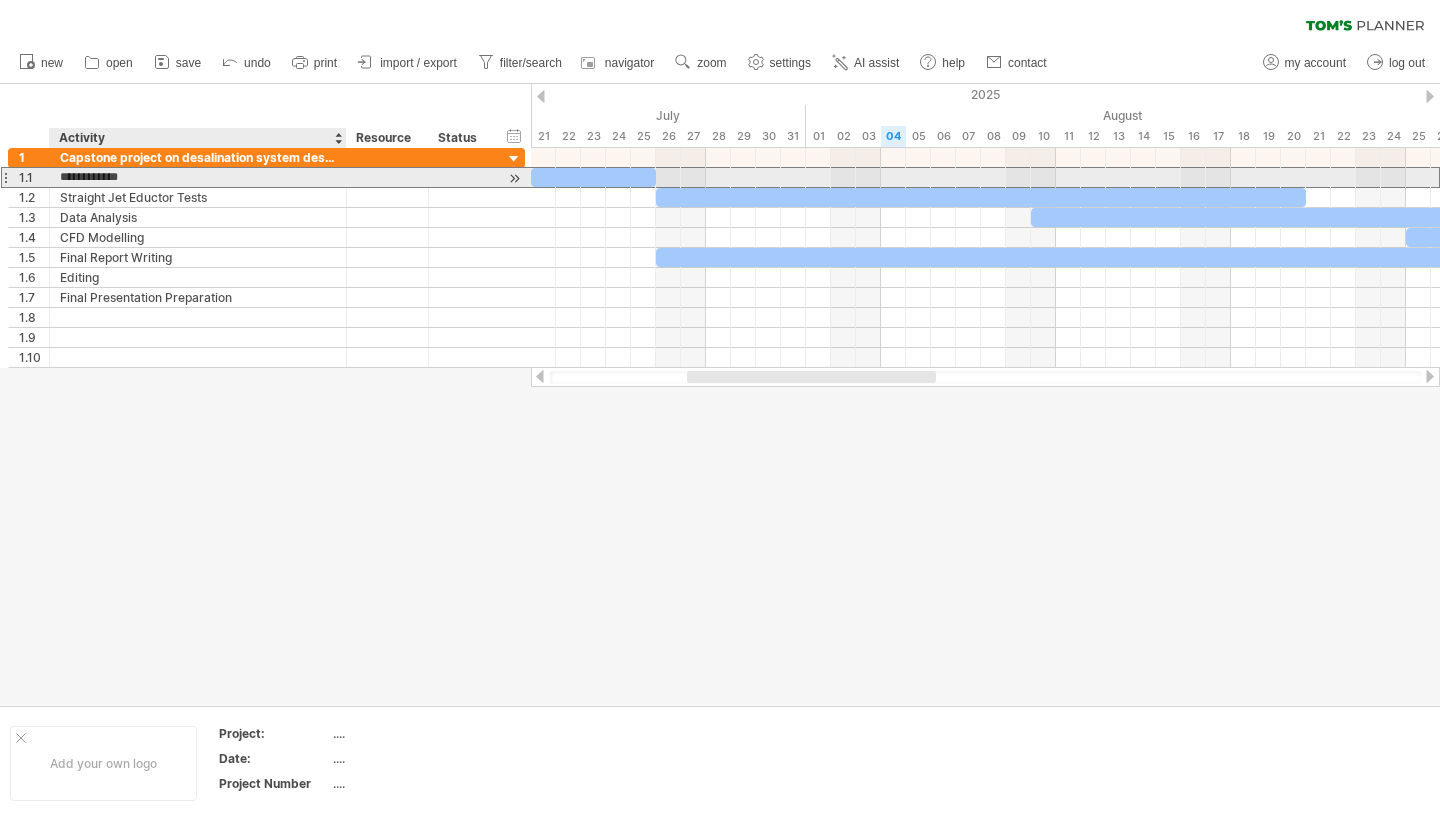 click on "**********" at bounding box center [198, 177] 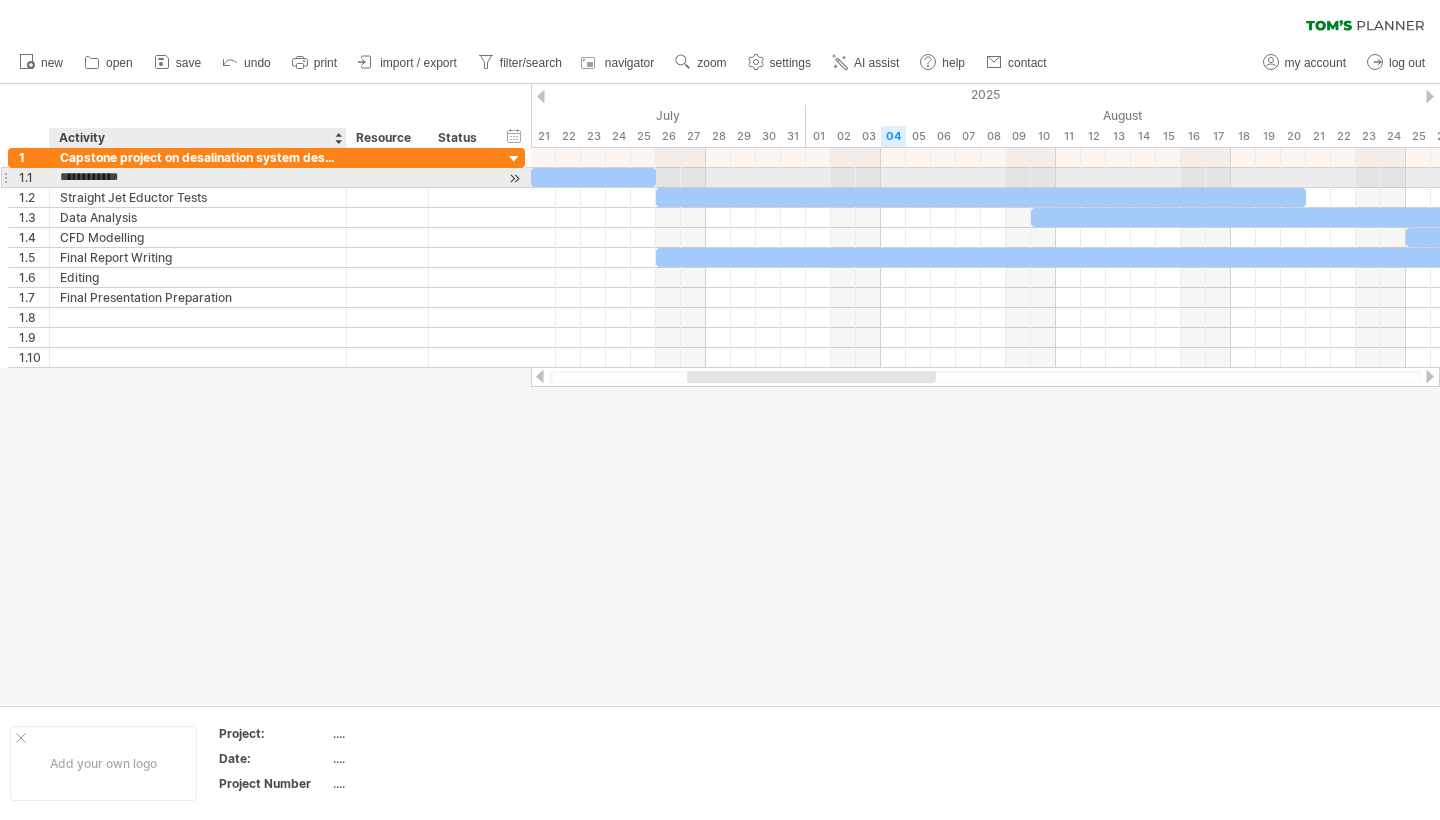 click on "**********" at bounding box center [198, 177] 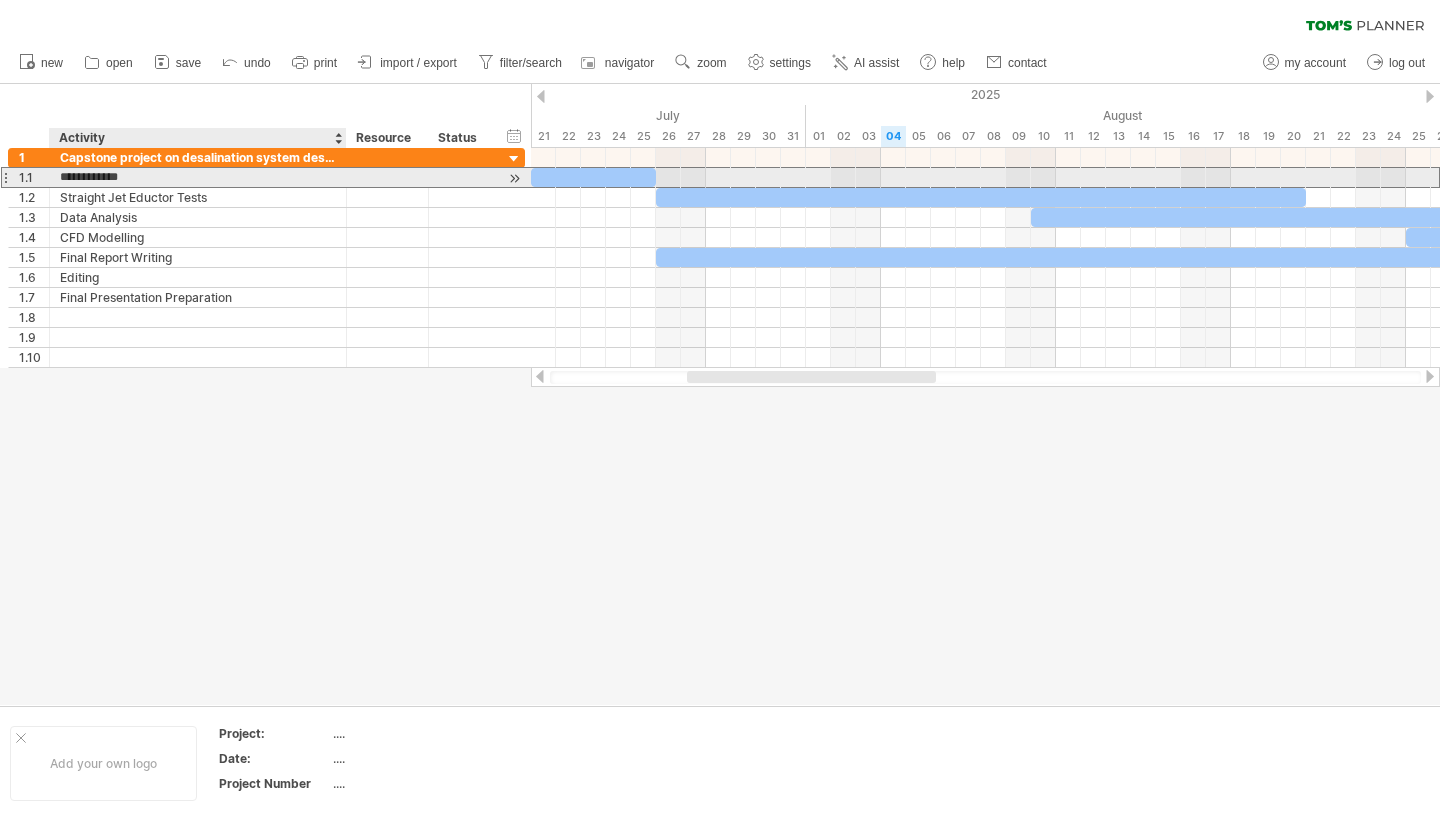 click on "**********" at bounding box center [198, 177] 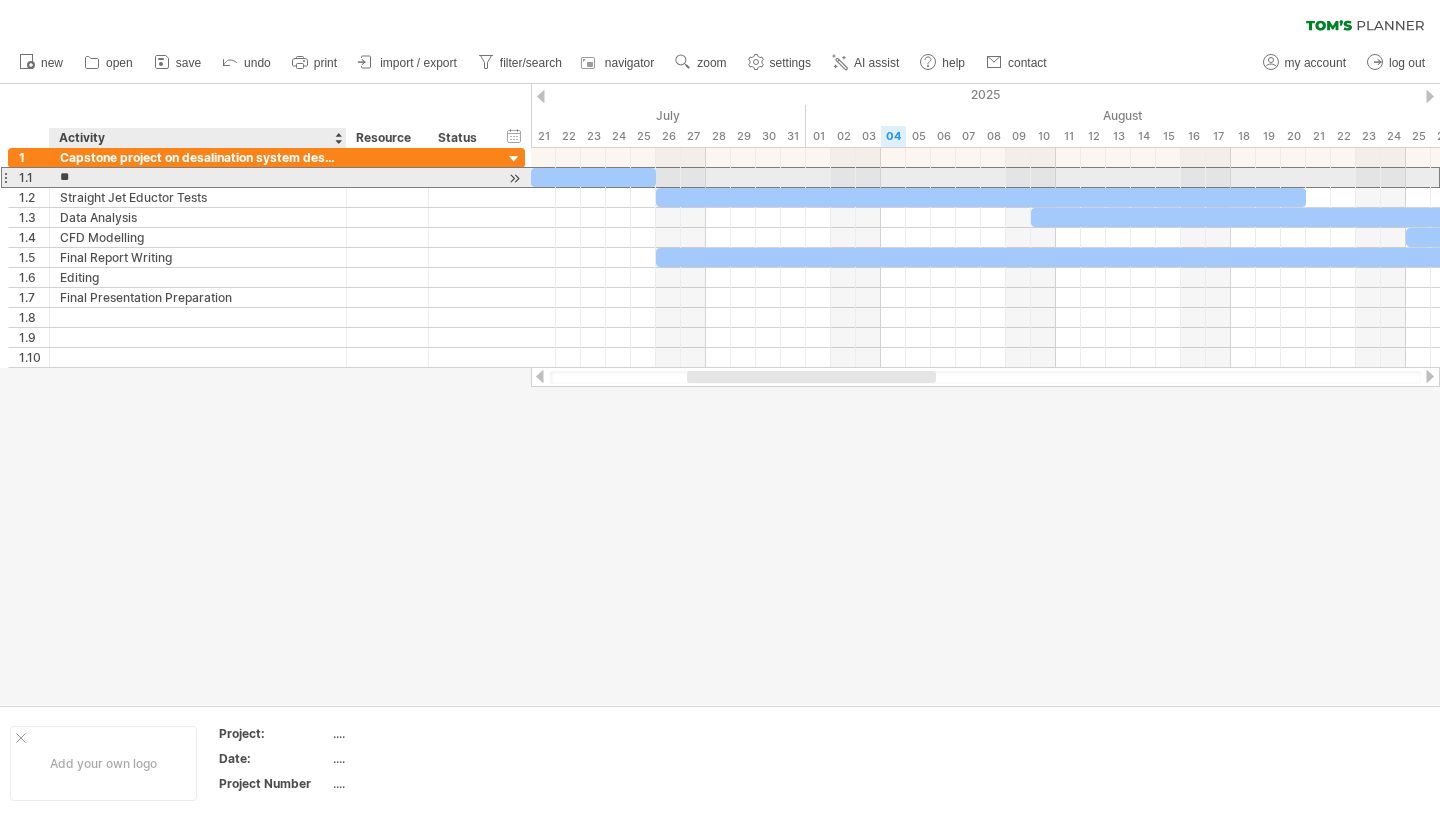 type on "*" 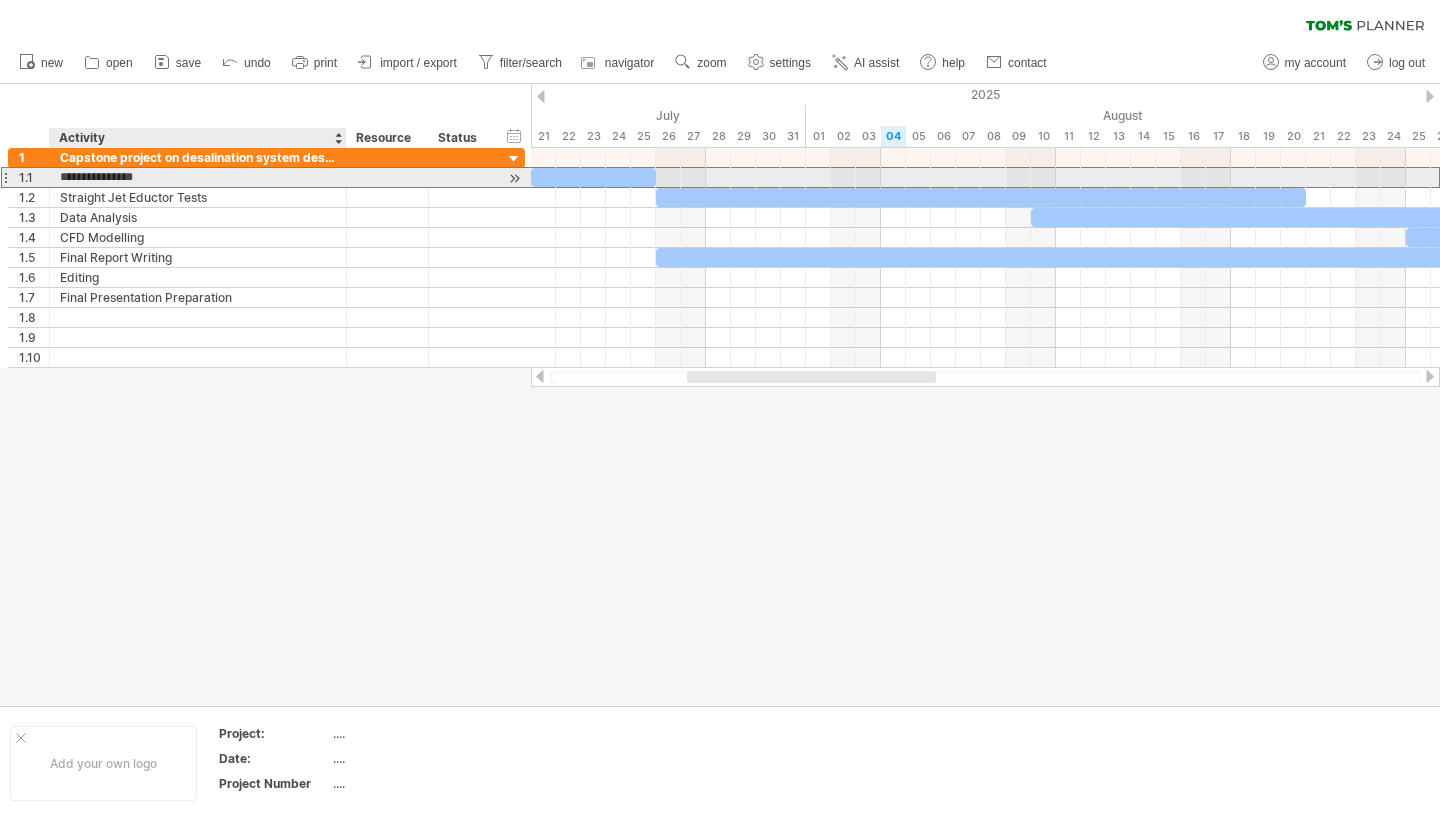 type on "**********" 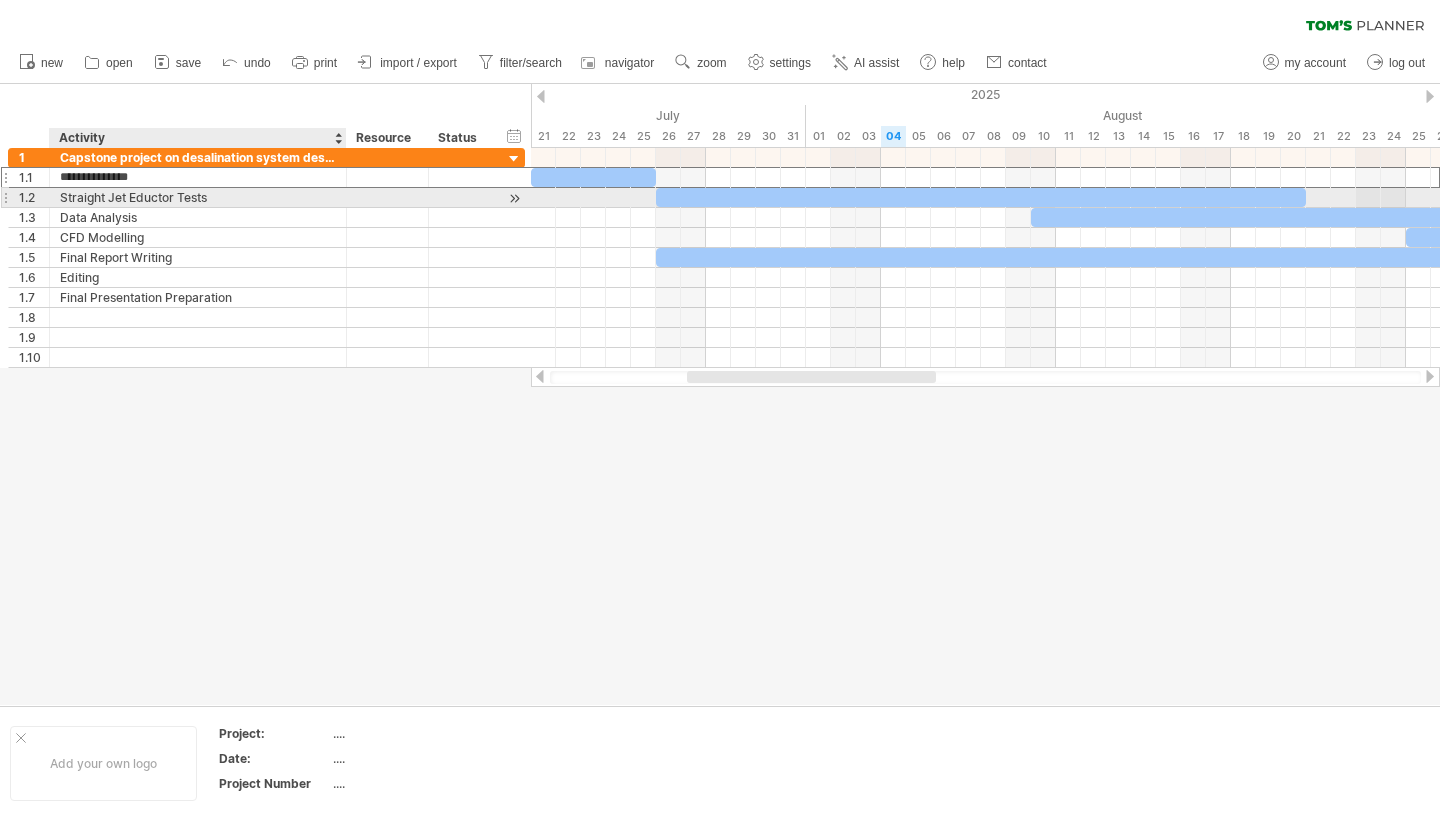 click on "Straight Jet Eductor Tests" at bounding box center [198, 197] 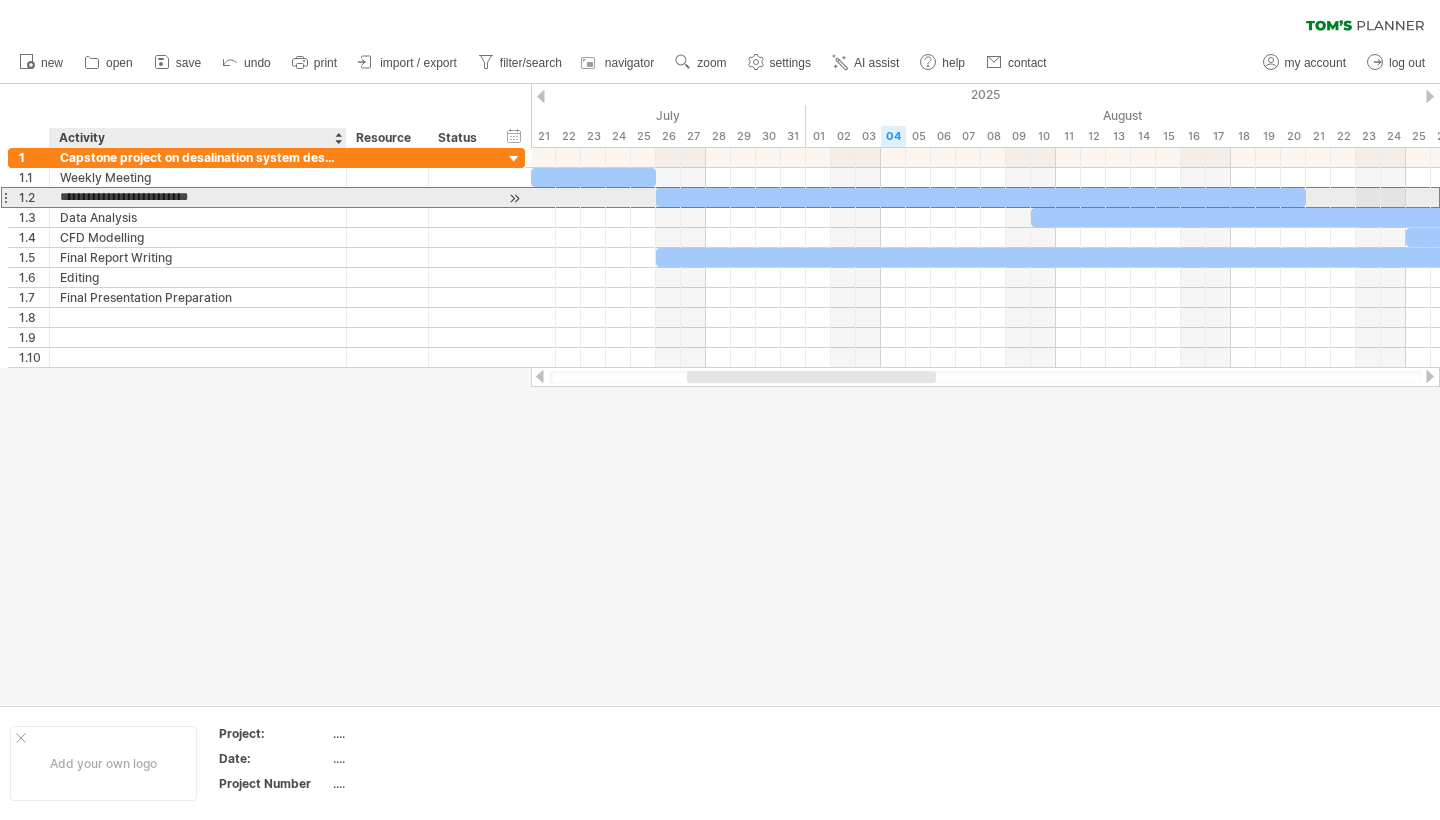 click on "**********" at bounding box center [198, 197] 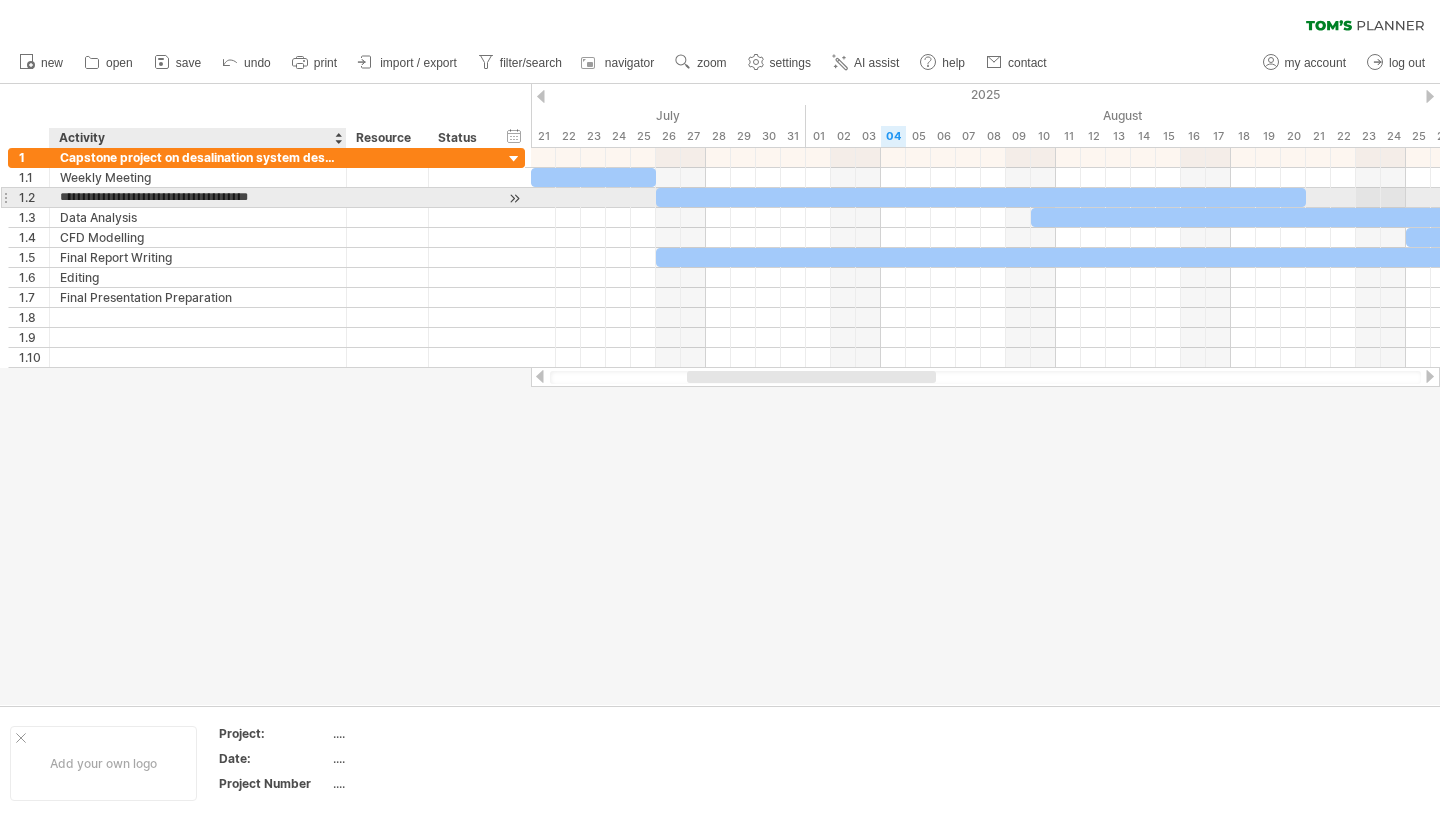 type on "**********" 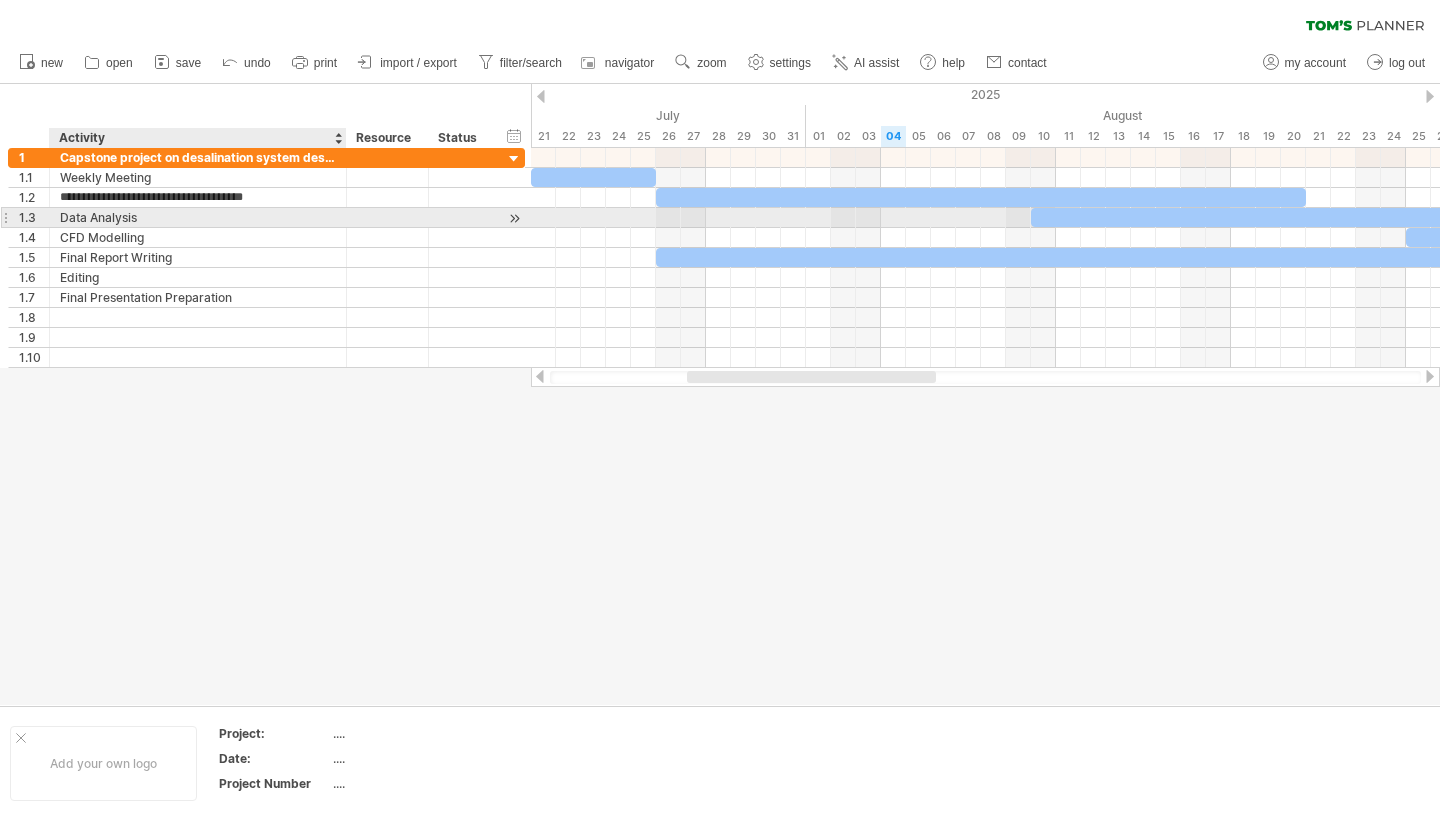 drag, startPoint x: 199, startPoint y: 220, endPoint x: 160, endPoint y: 222, distance: 39.051247 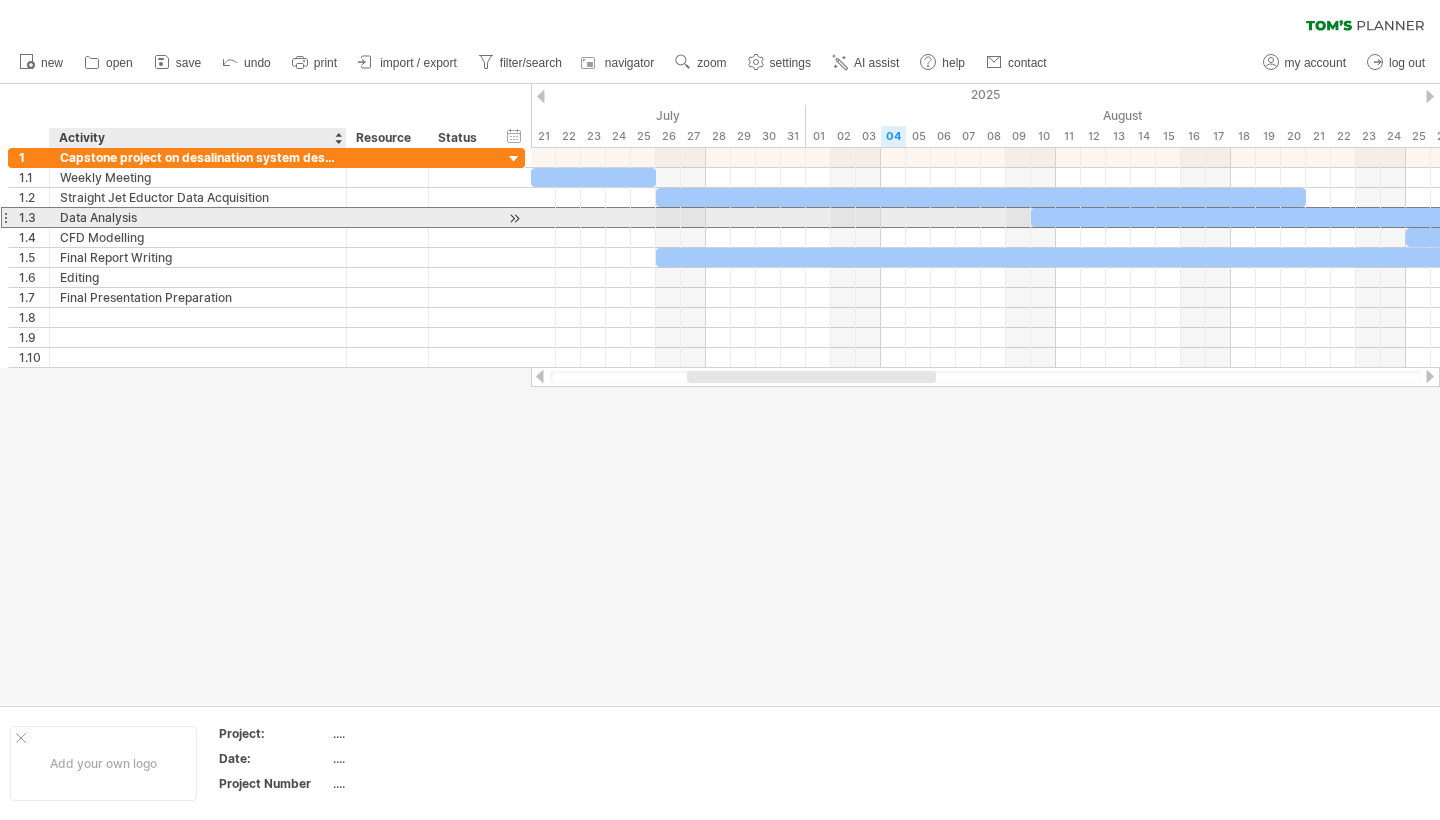 drag, startPoint x: 207, startPoint y: 215, endPoint x: 181, endPoint y: 215, distance: 26 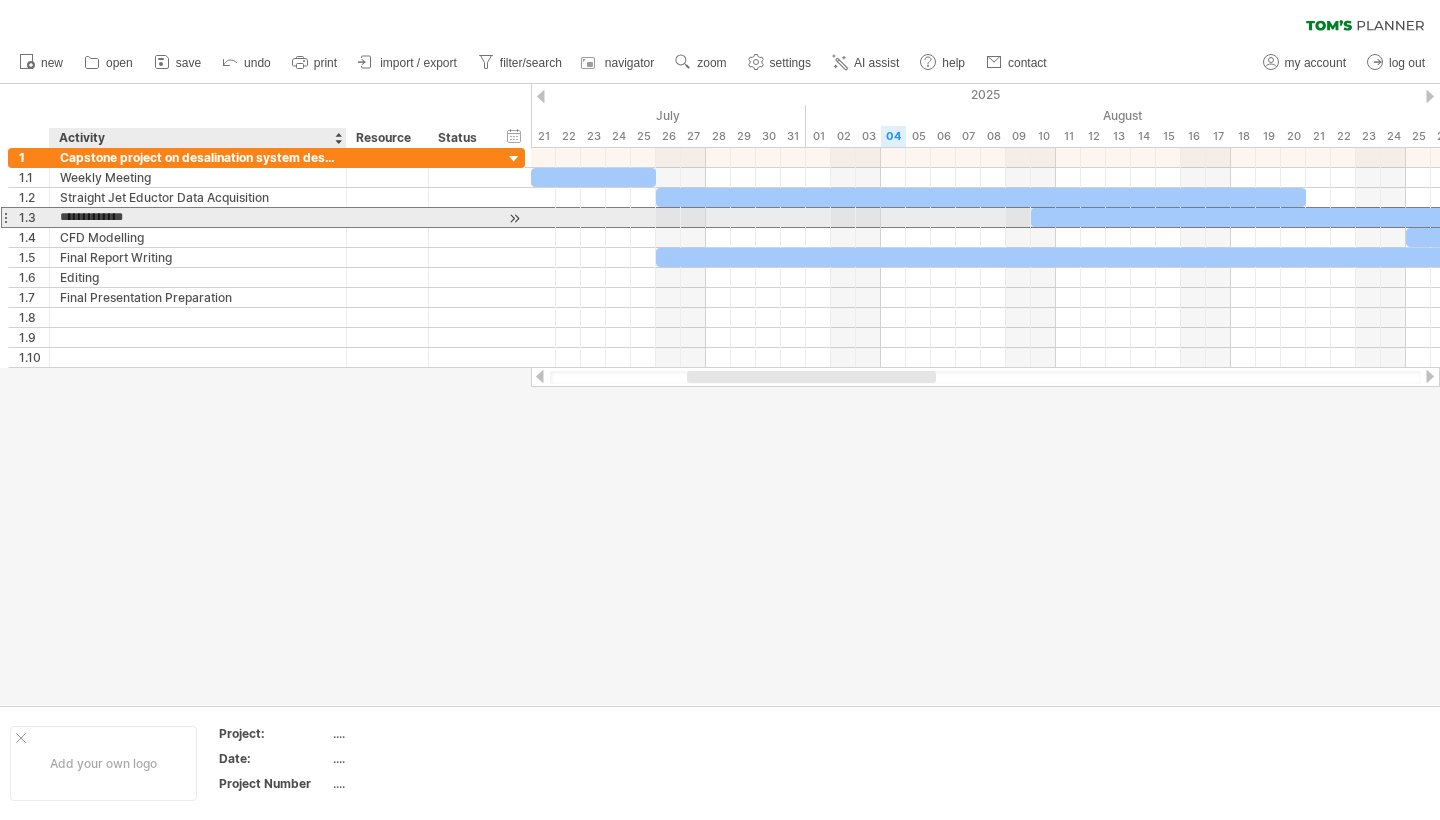 click on "**********" at bounding box center [198, 217] 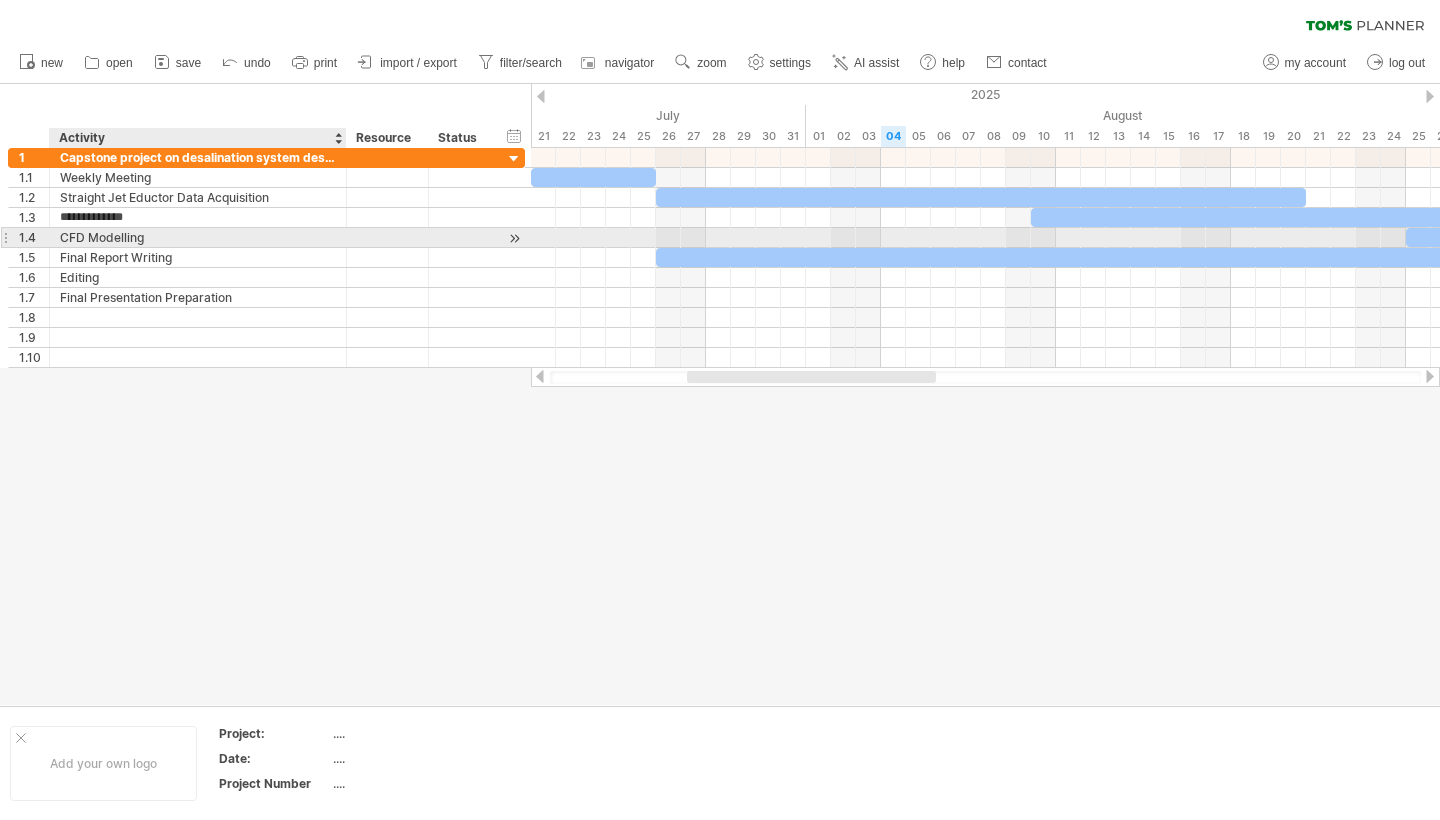click on "CFD Modelling" at bounding box center [198, 237] 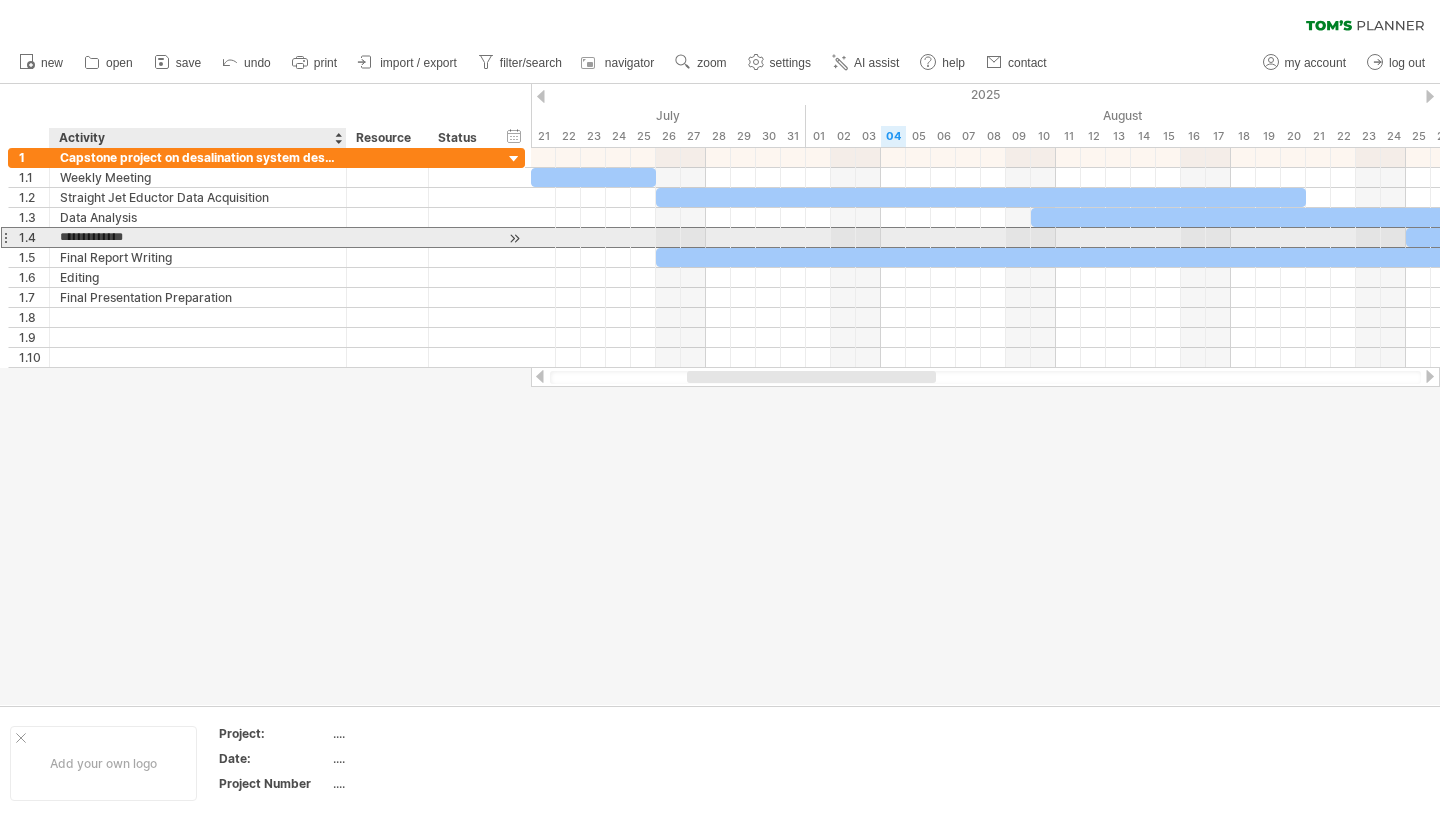 click on "**********" at bounding box center [198, 237] 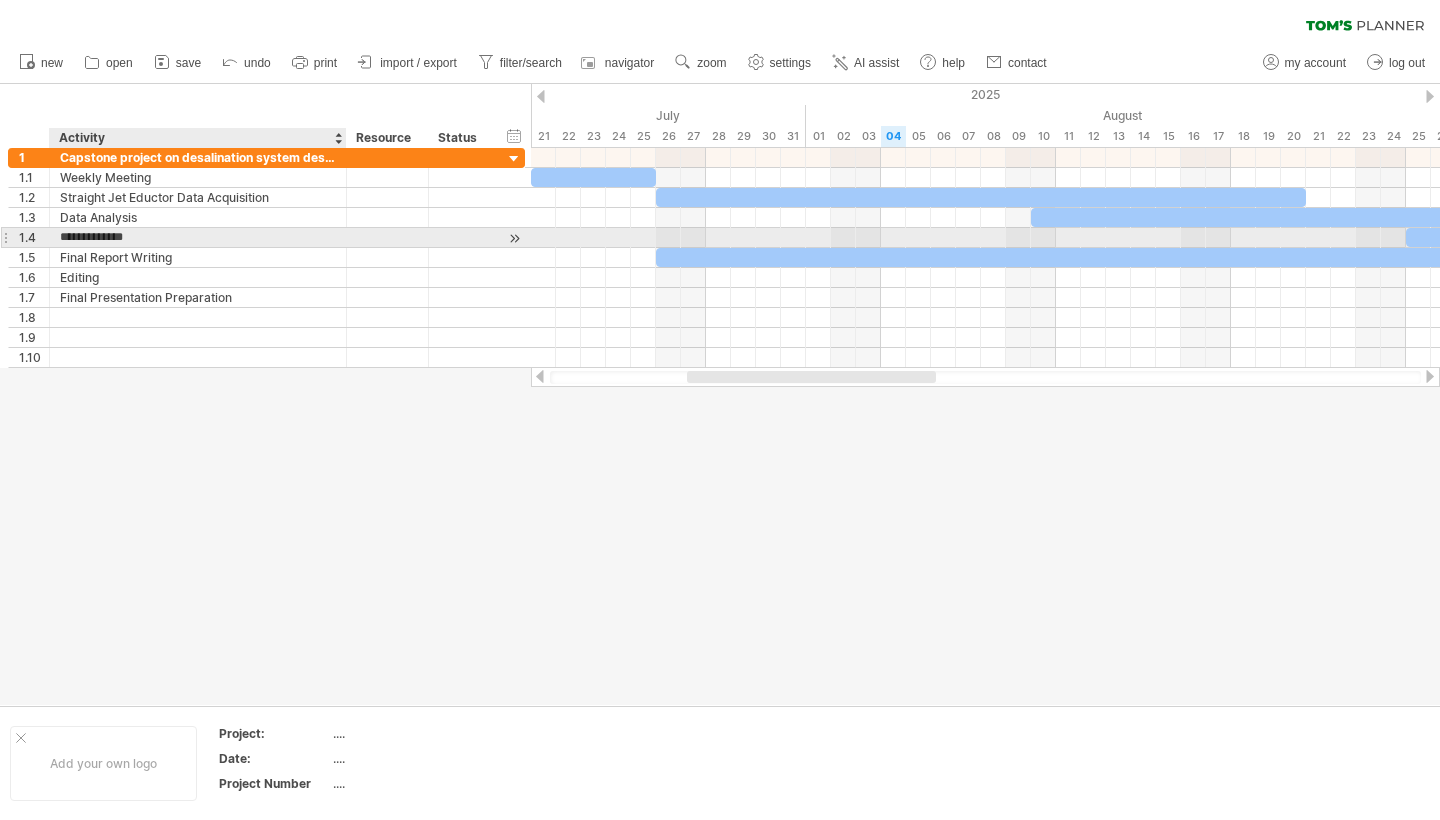 click on "**********" at bounding box center [198, 237] 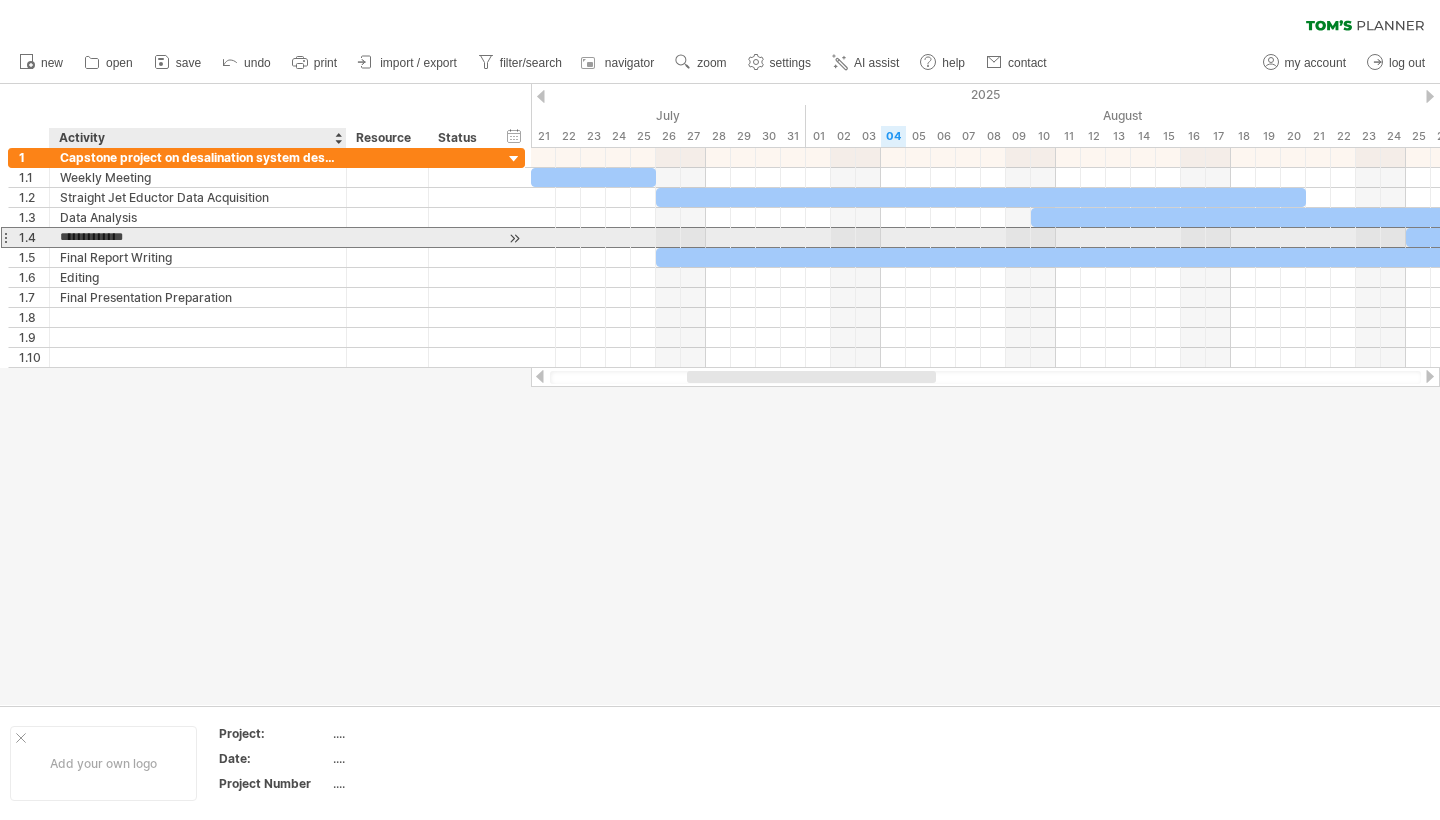 click on "**********" at bounding box center (198, 237) 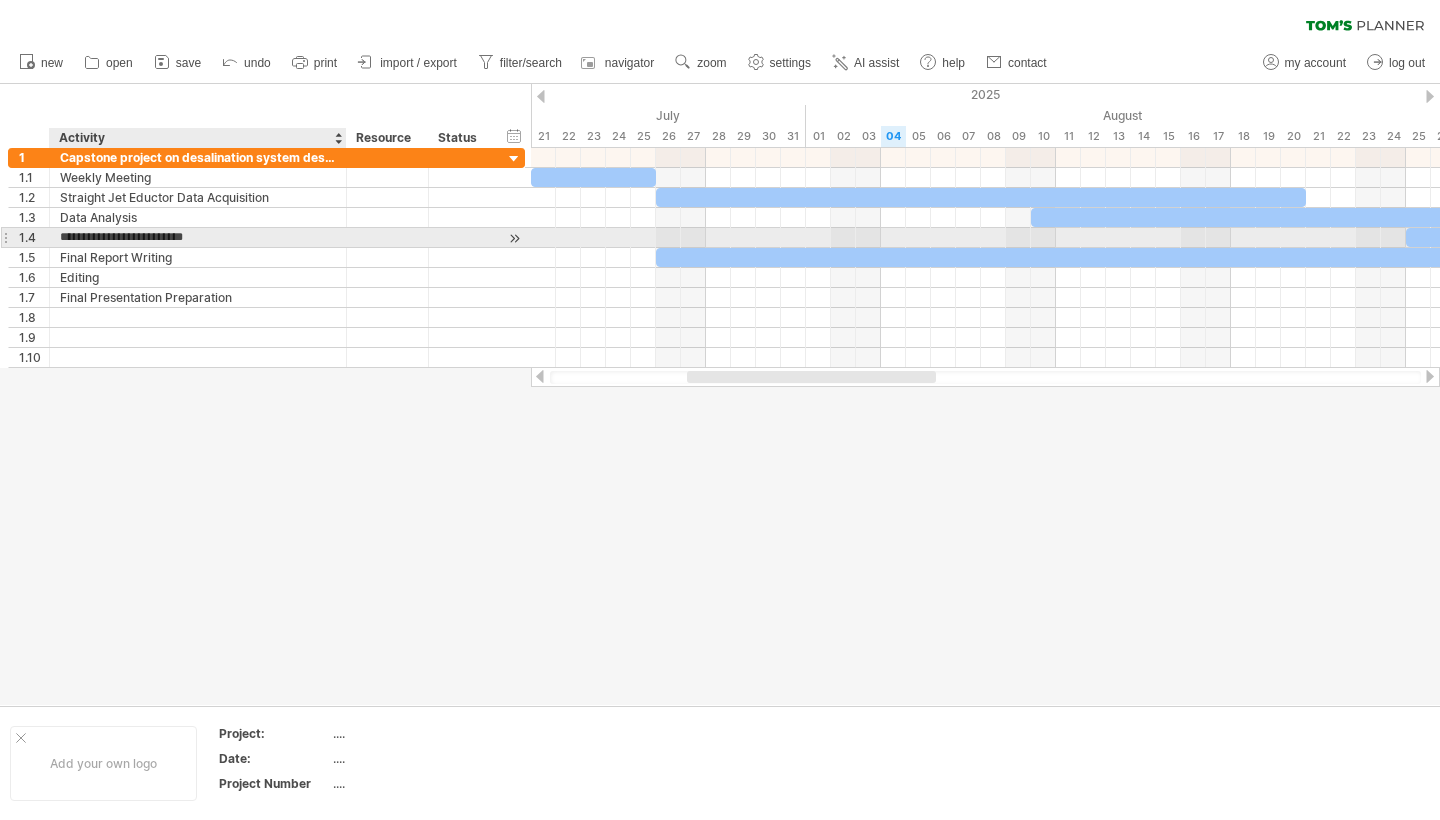 type on "**********" 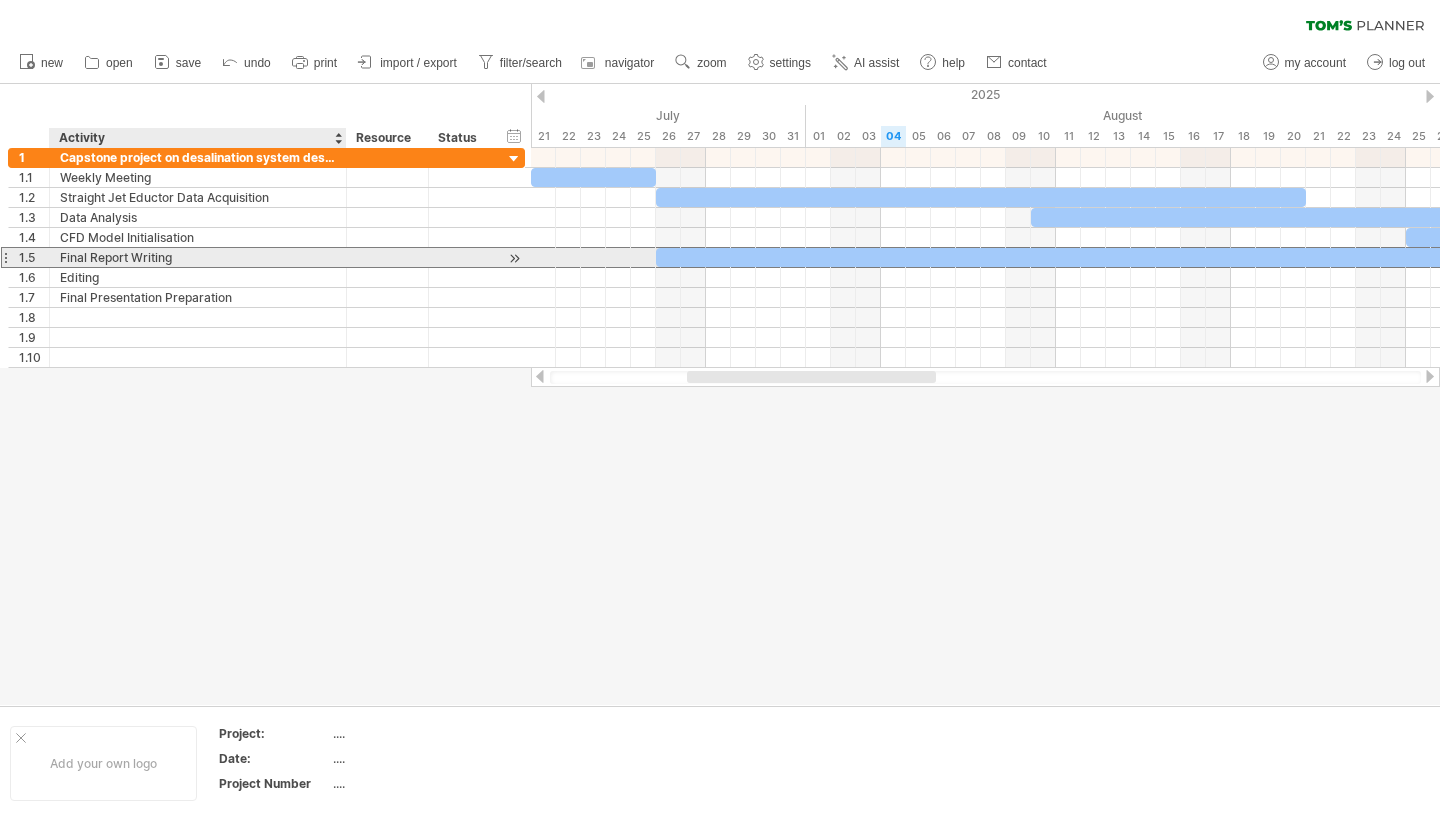 click on "Final Report Writing" at bounding box center [198, 257] 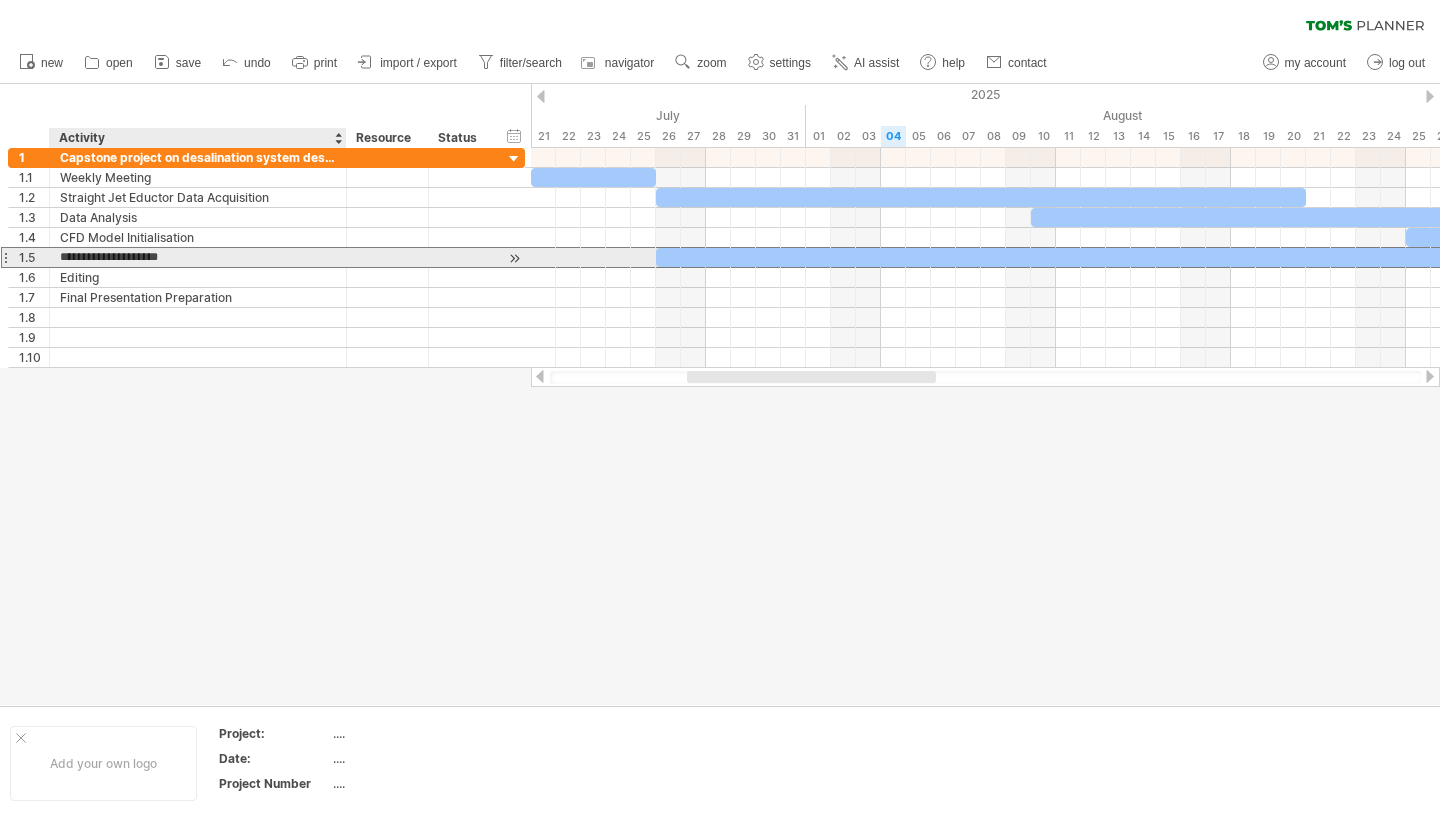 click on "**********" at bounding box center [198, 257] 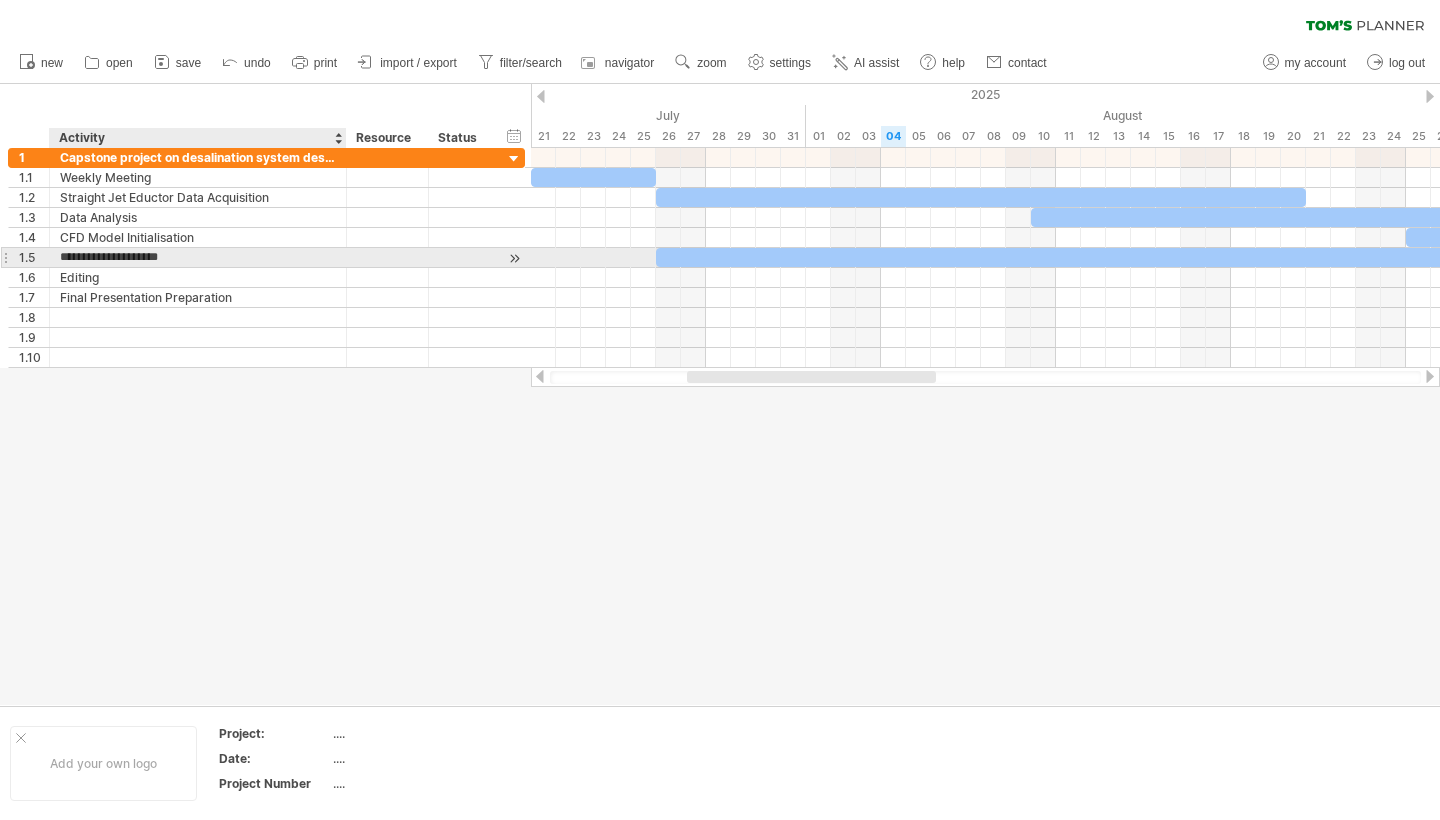 click on "**********" at bounding box center [198, 257] 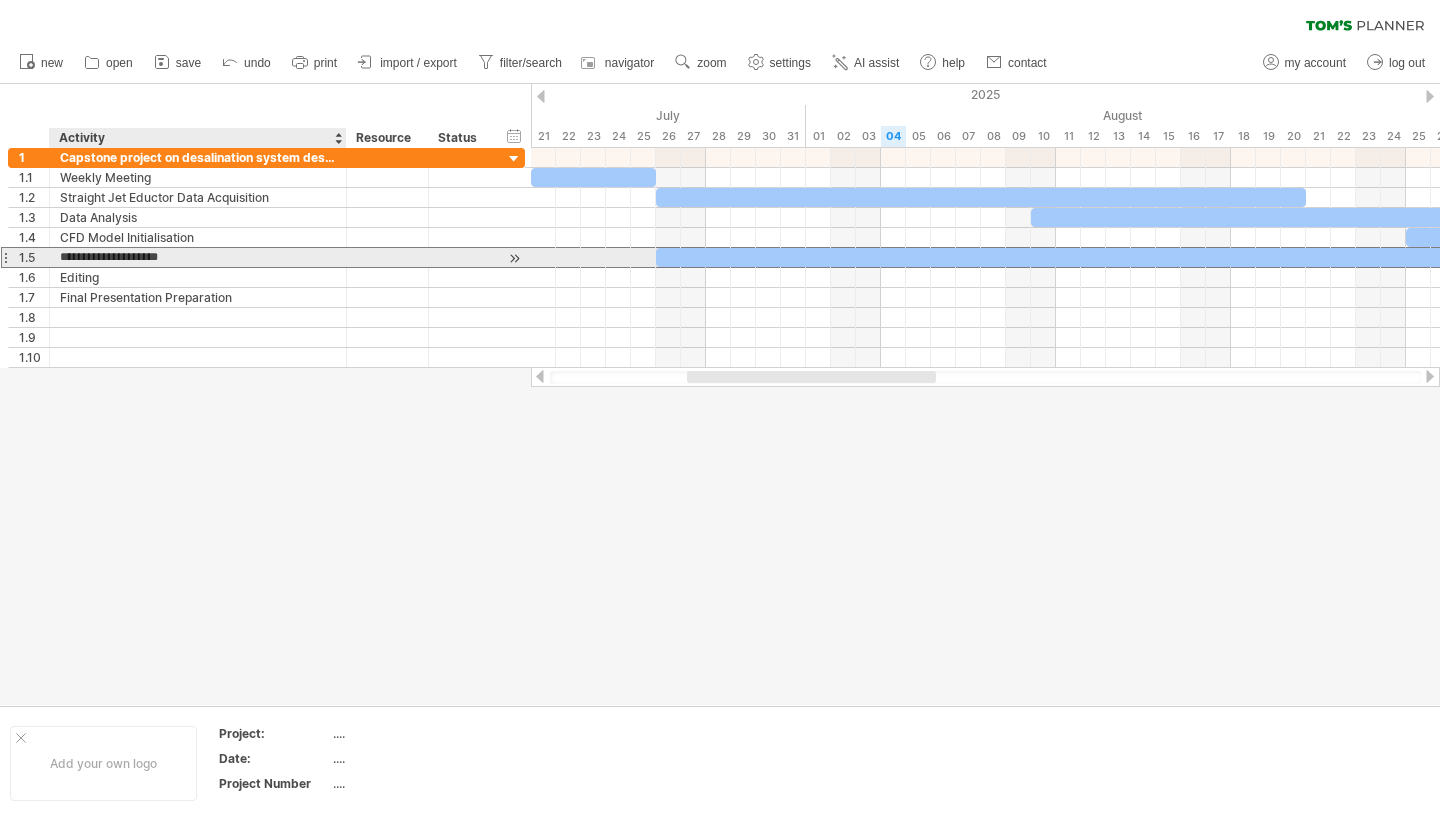 click on "**********" at bounding box center [198, 257] 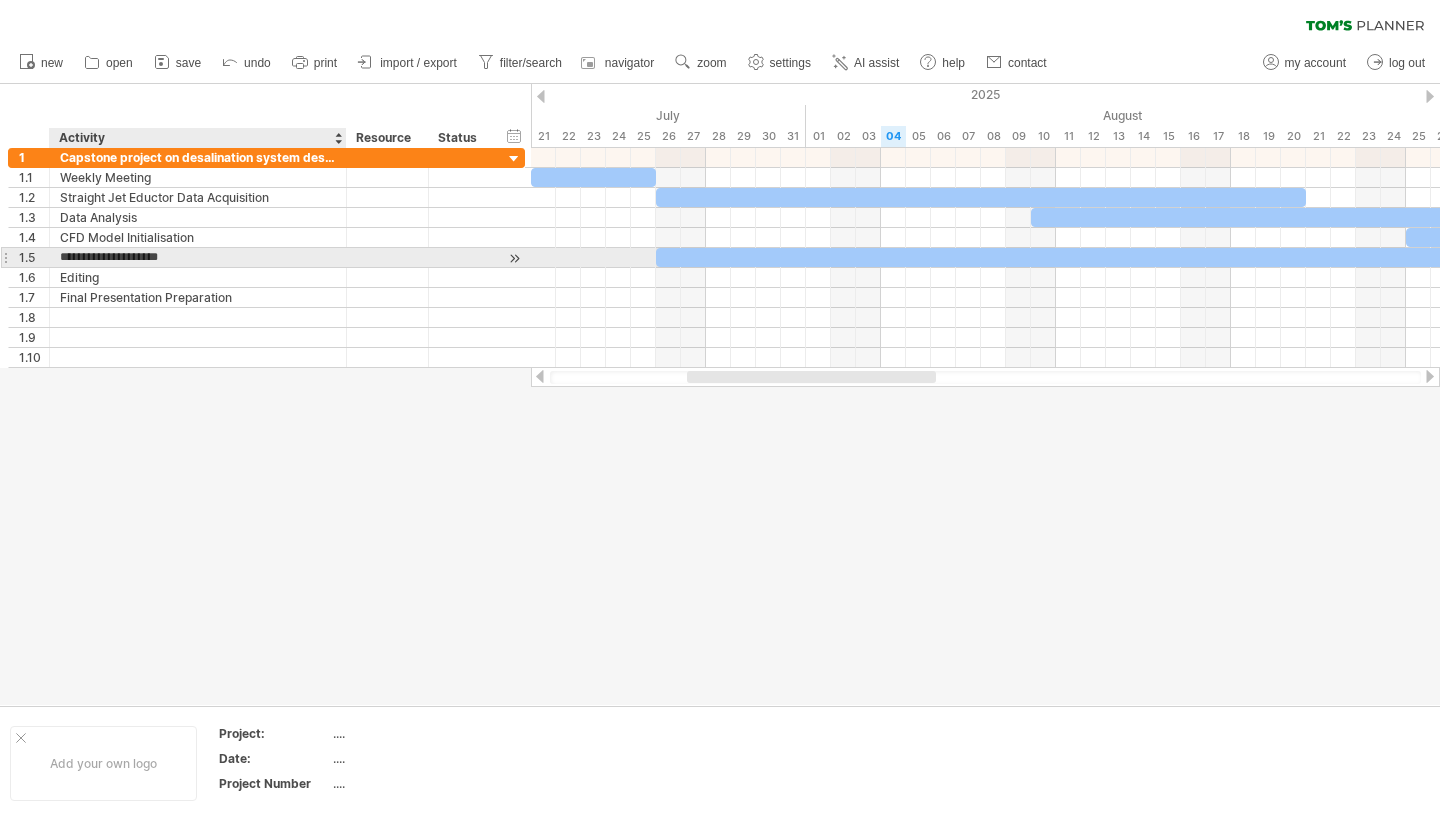 click on "**********" at bounding box center [198, 257] 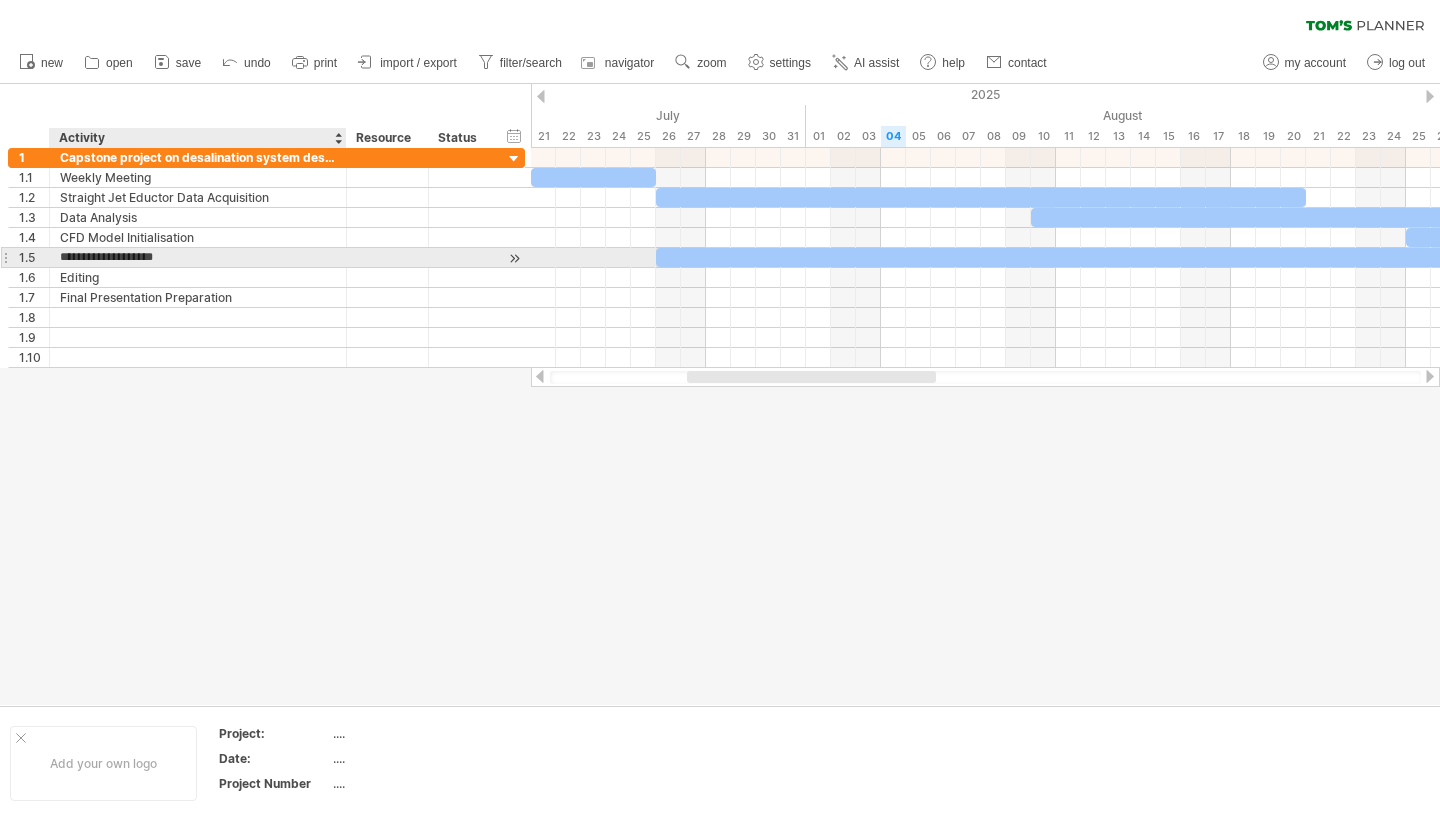 type on "**********" 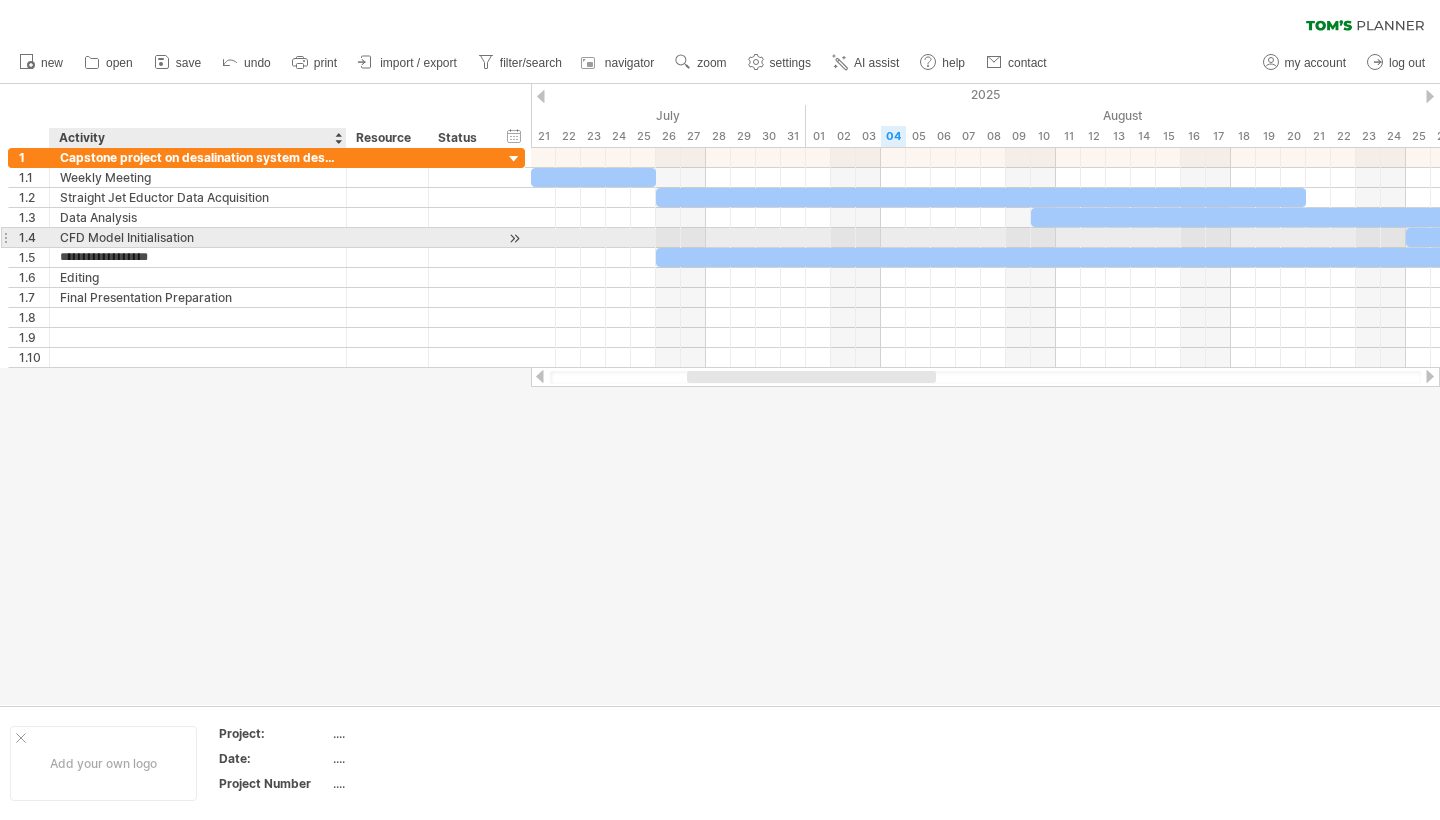 click on "CFD Model Initialisation" at bounding box center (198, 237) 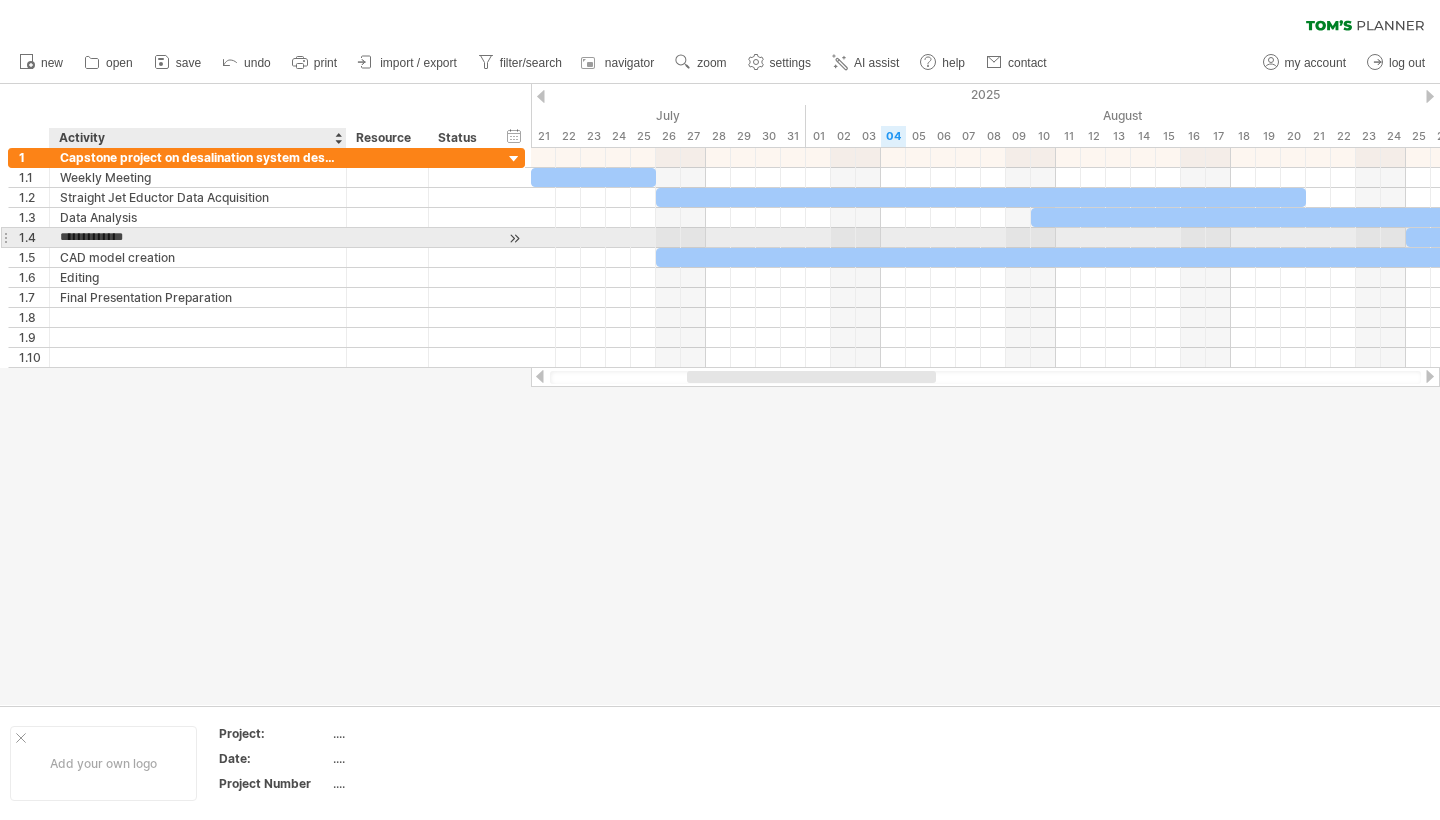 type on "**********" 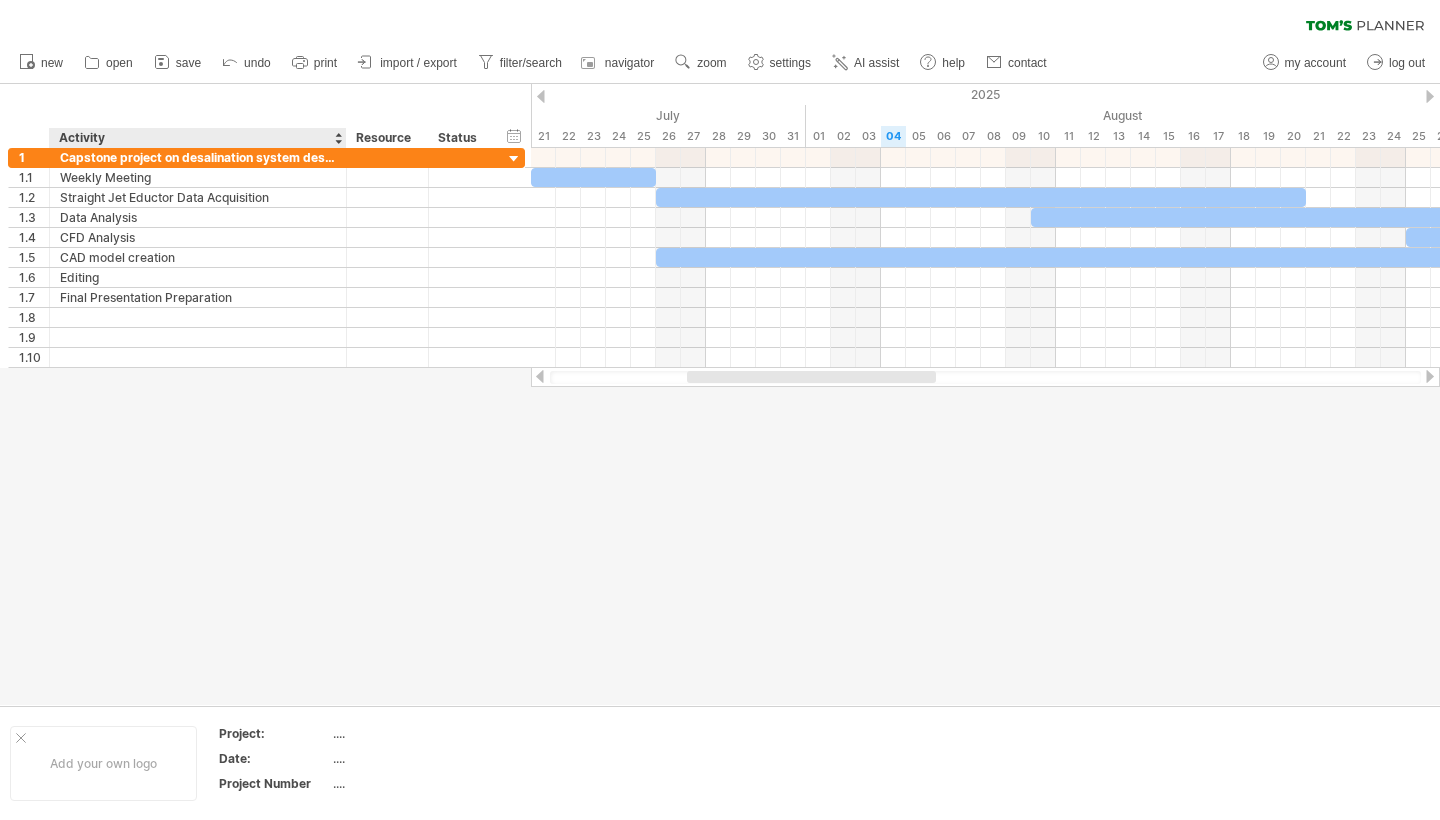 click at bounding box center [720, 394] 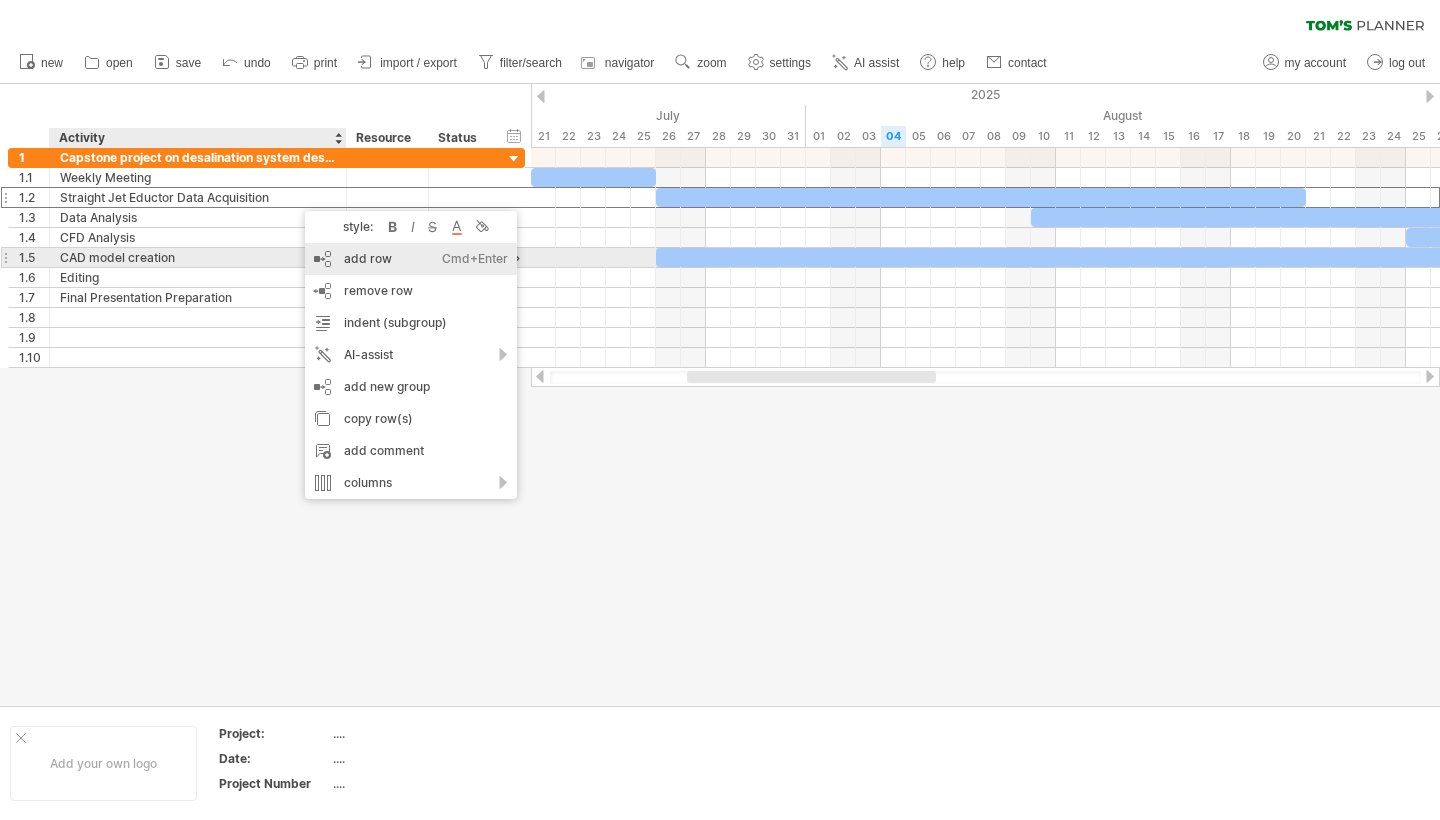 click on "add row Ctrl+Enter Cmd+Enter" at bounding box center [411, 259] 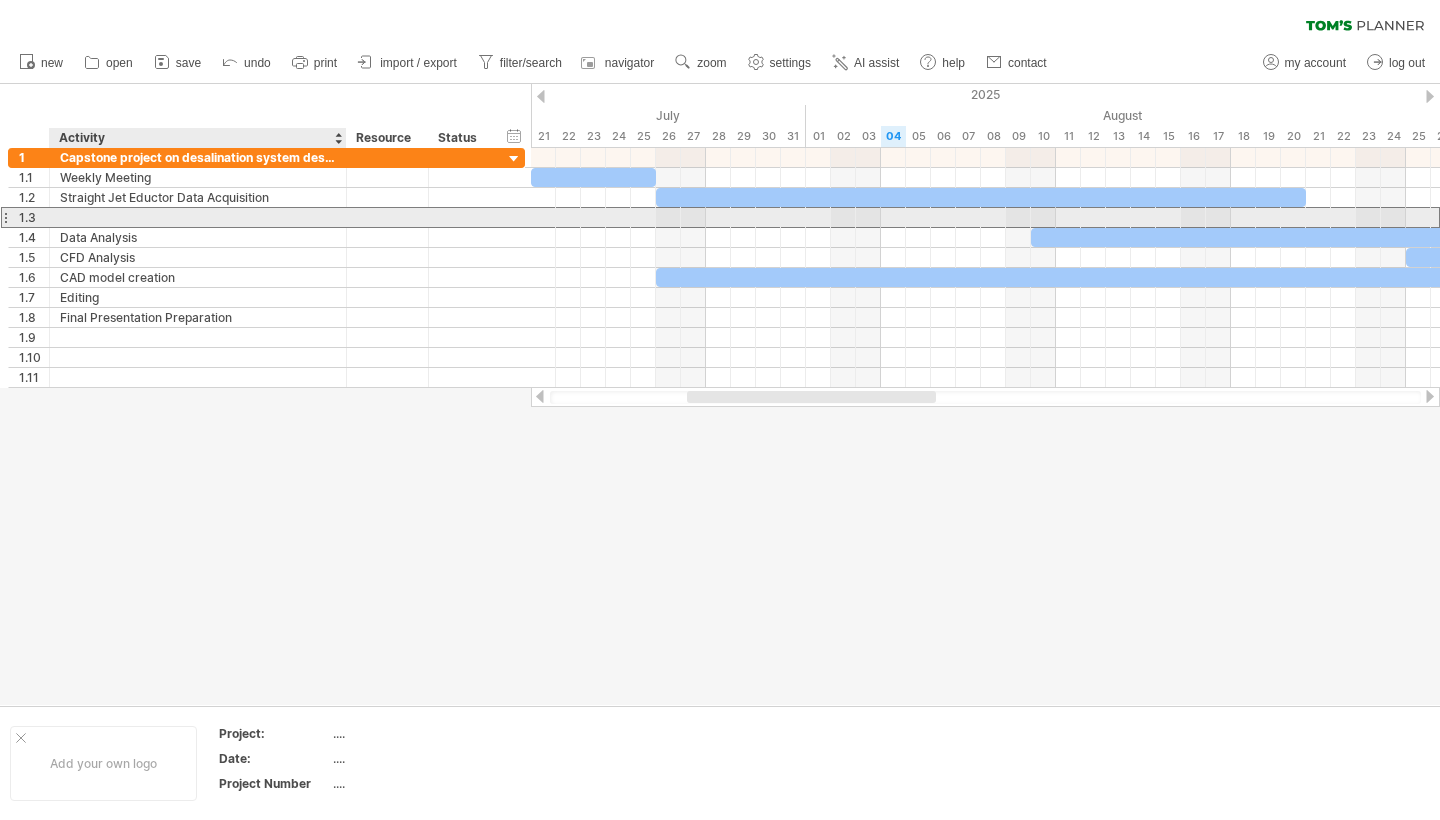 click at bounding box center (198, 217) 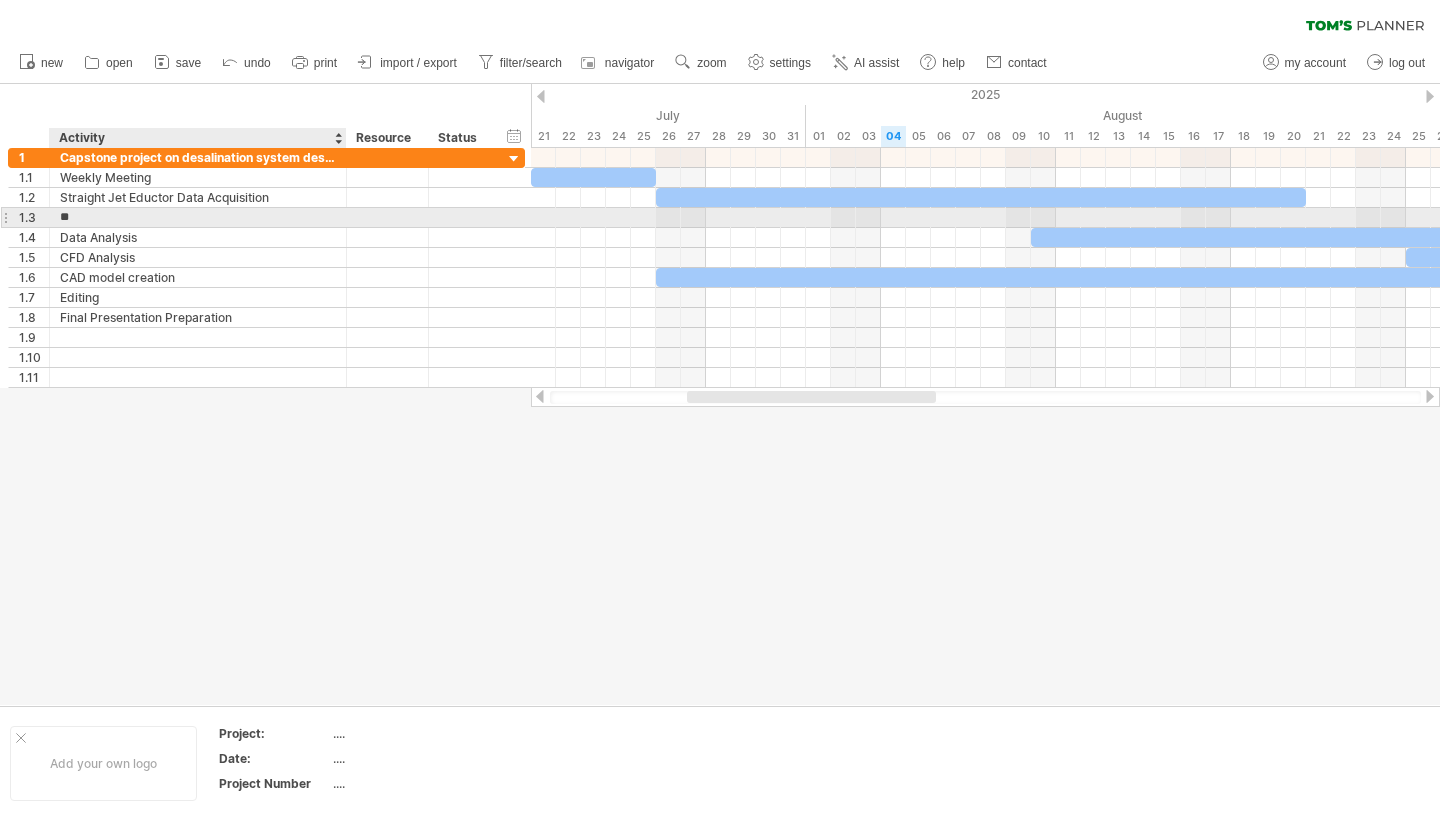 type on "*" 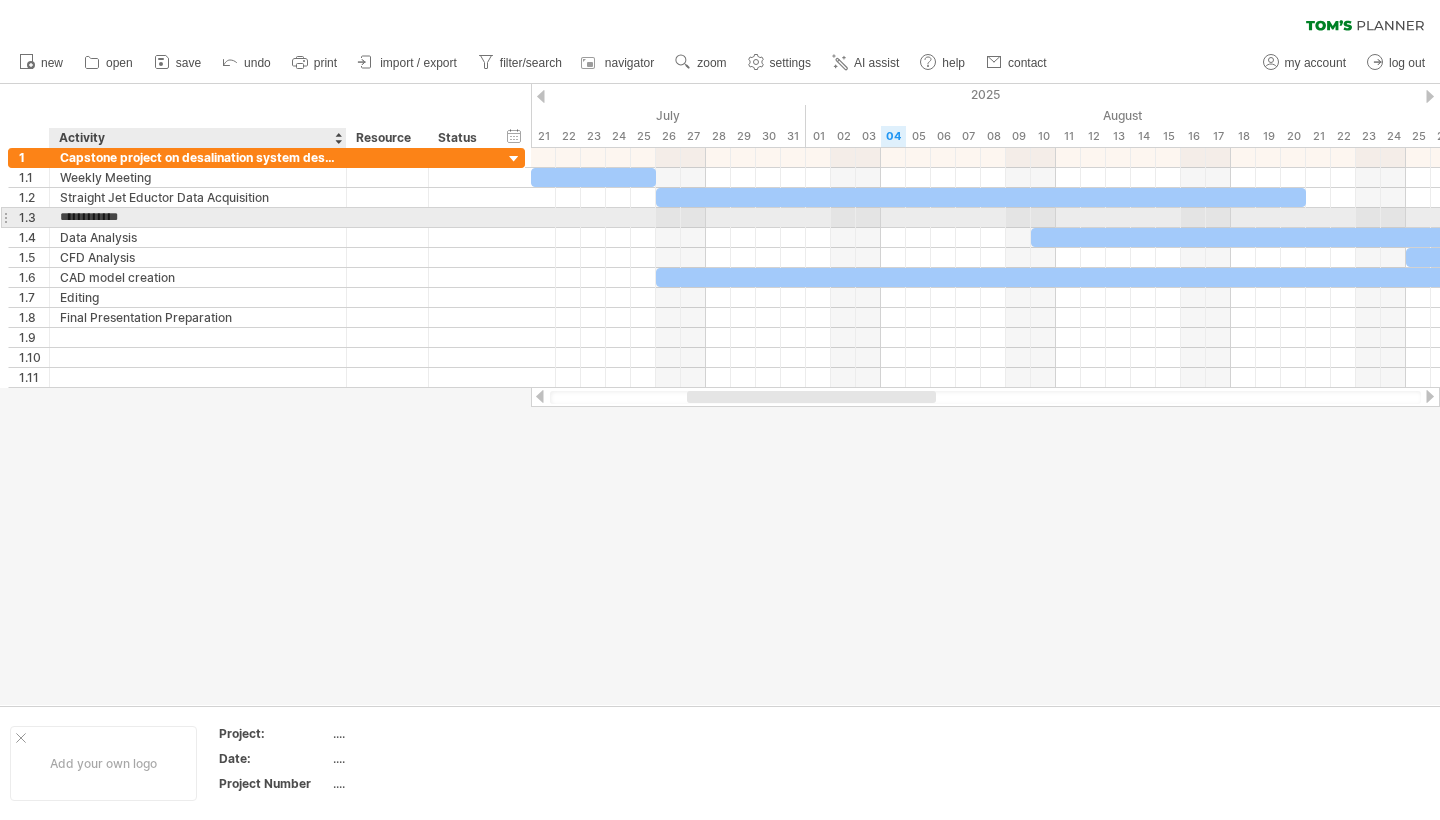 type on "**********" 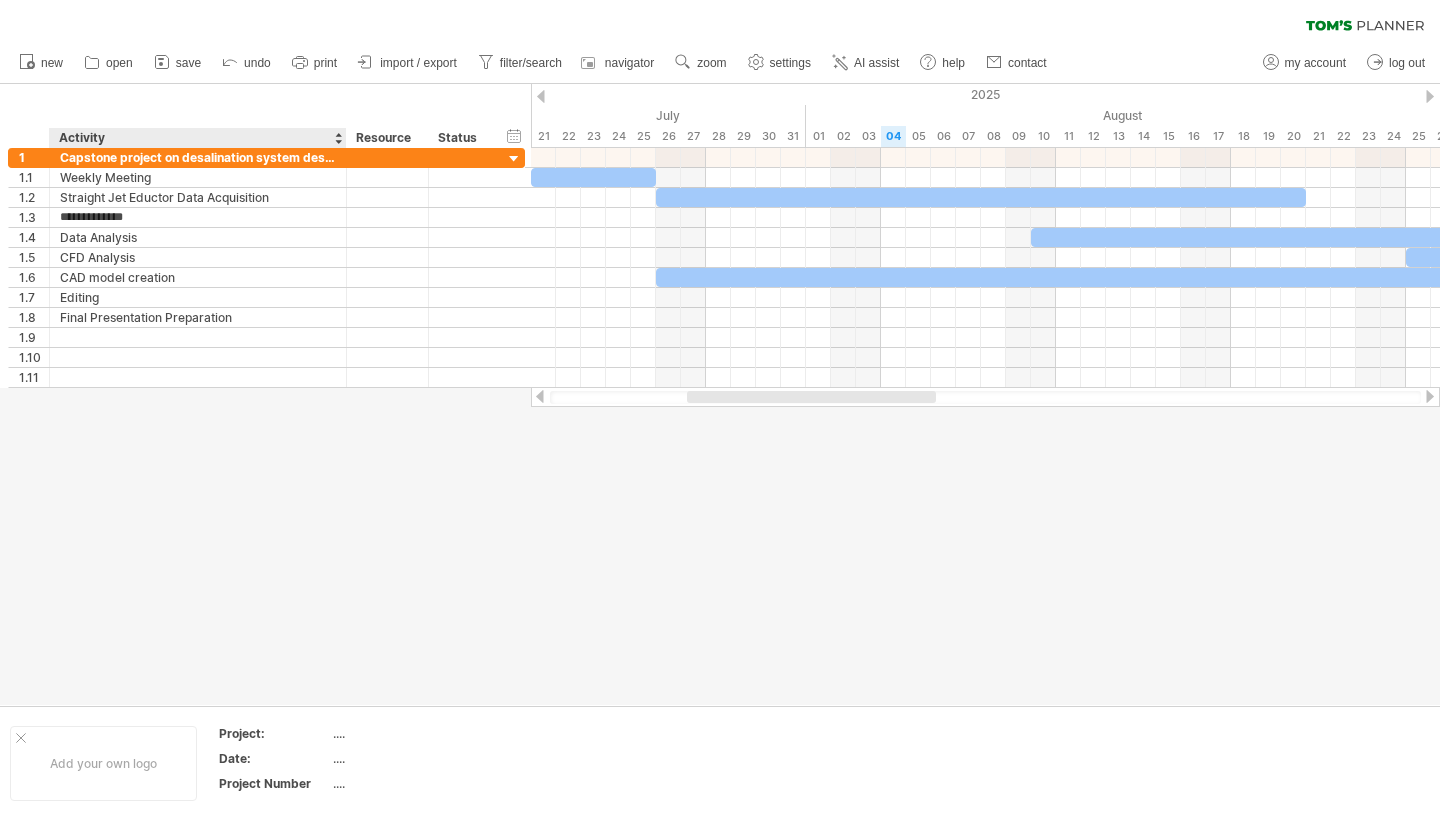 click at bounding box center (720, 394) 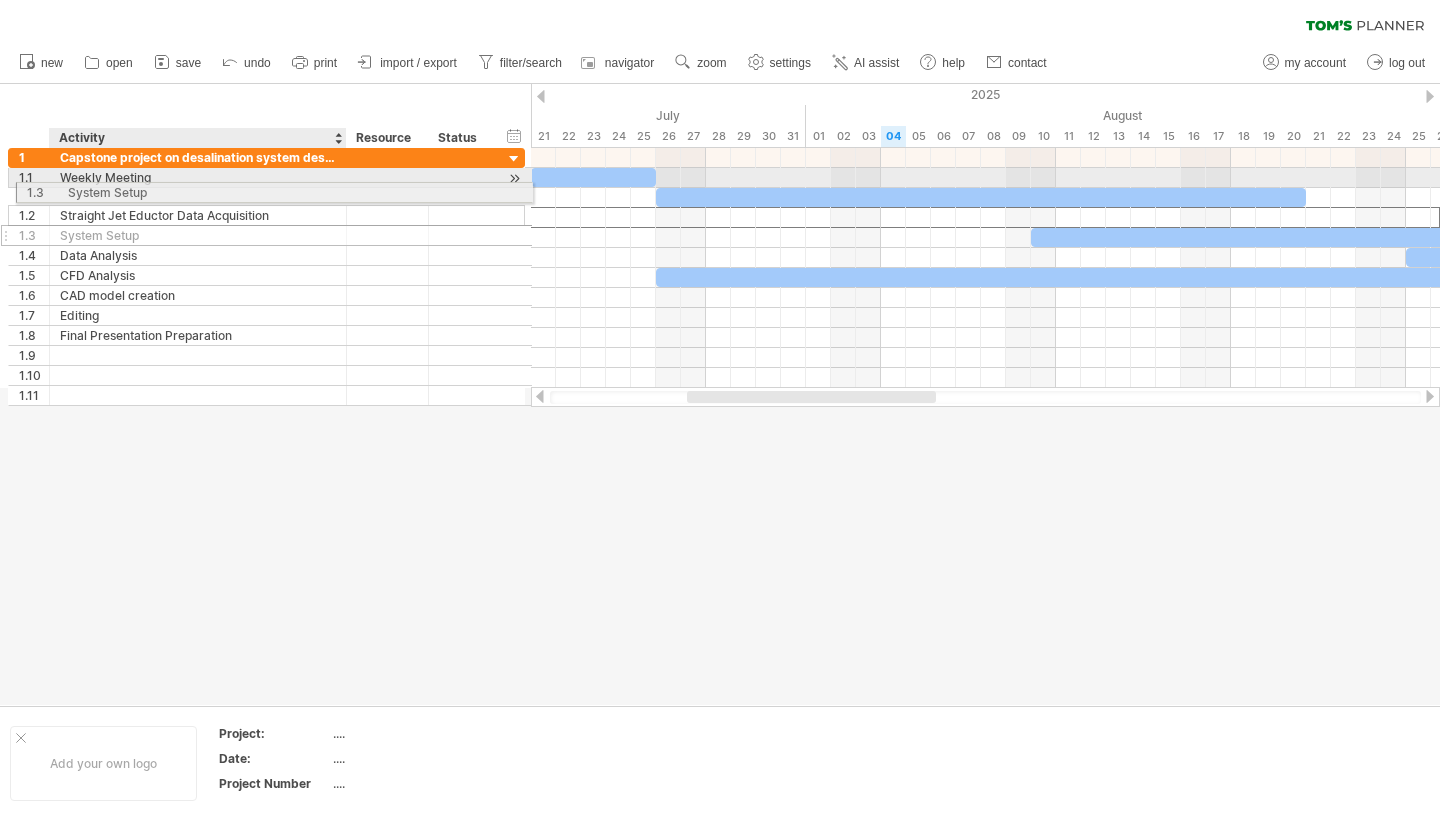 drag, startPoint x: 192, startPoint y: 217, endPoint x: 195, endPoint y: 189, distance: 28.160255 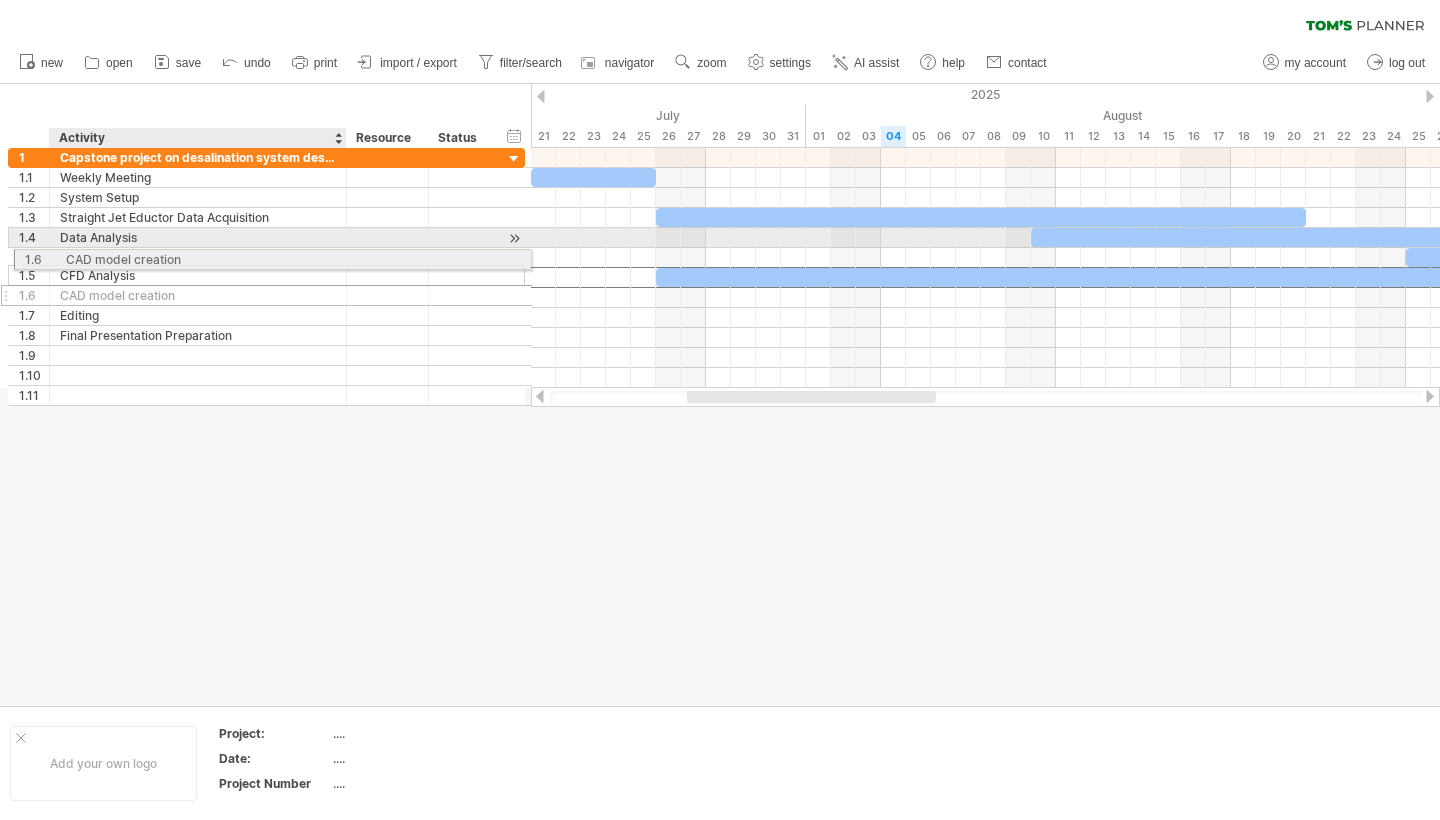 drag, startPoint x: 197, startPoint y: 276, endPoint x: 186, endPoint y: 255, distance: 23.70654 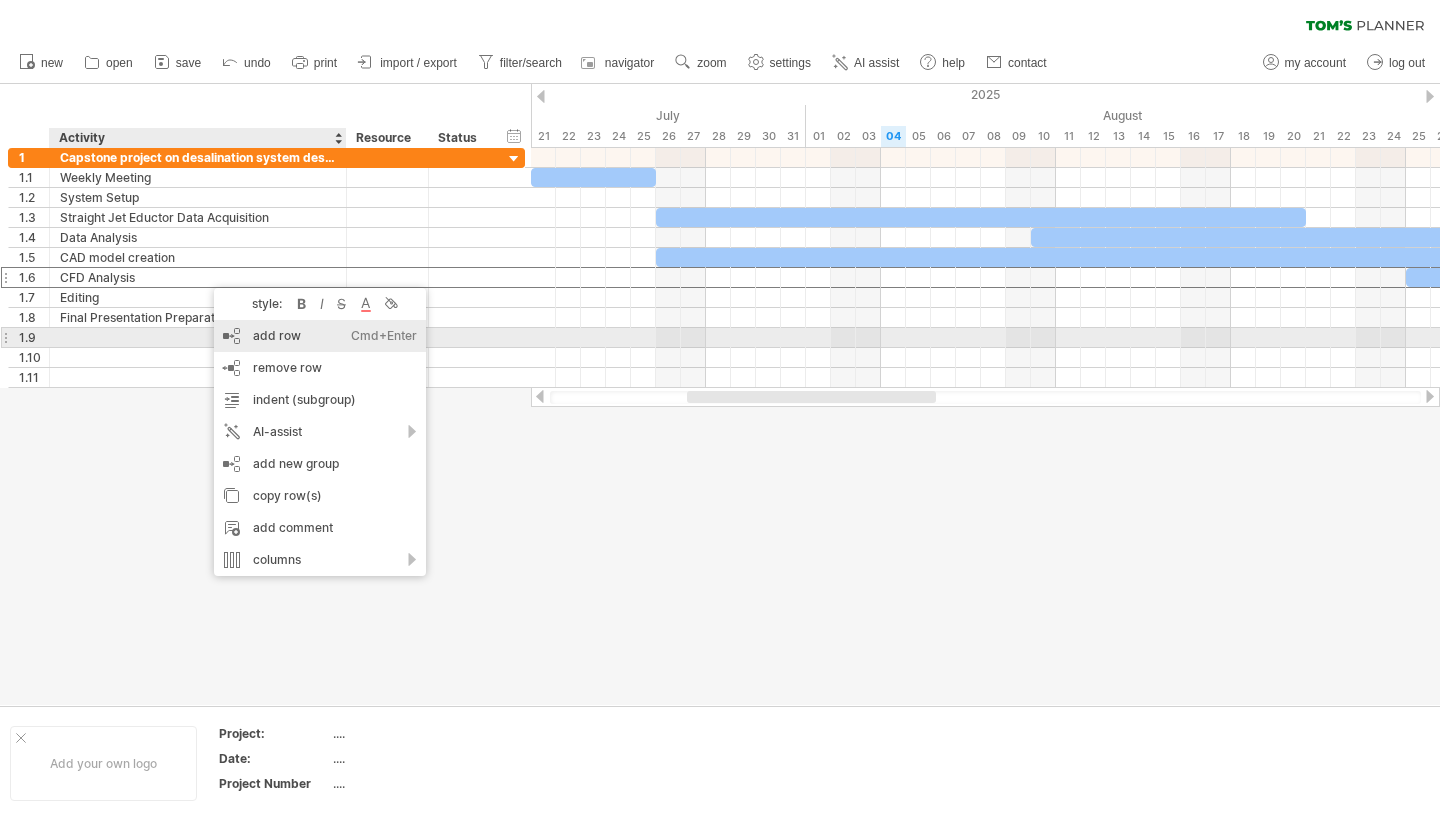 click on "add row Ctrl+Enter Cmd+Enter" at bounding box center [320, 336] 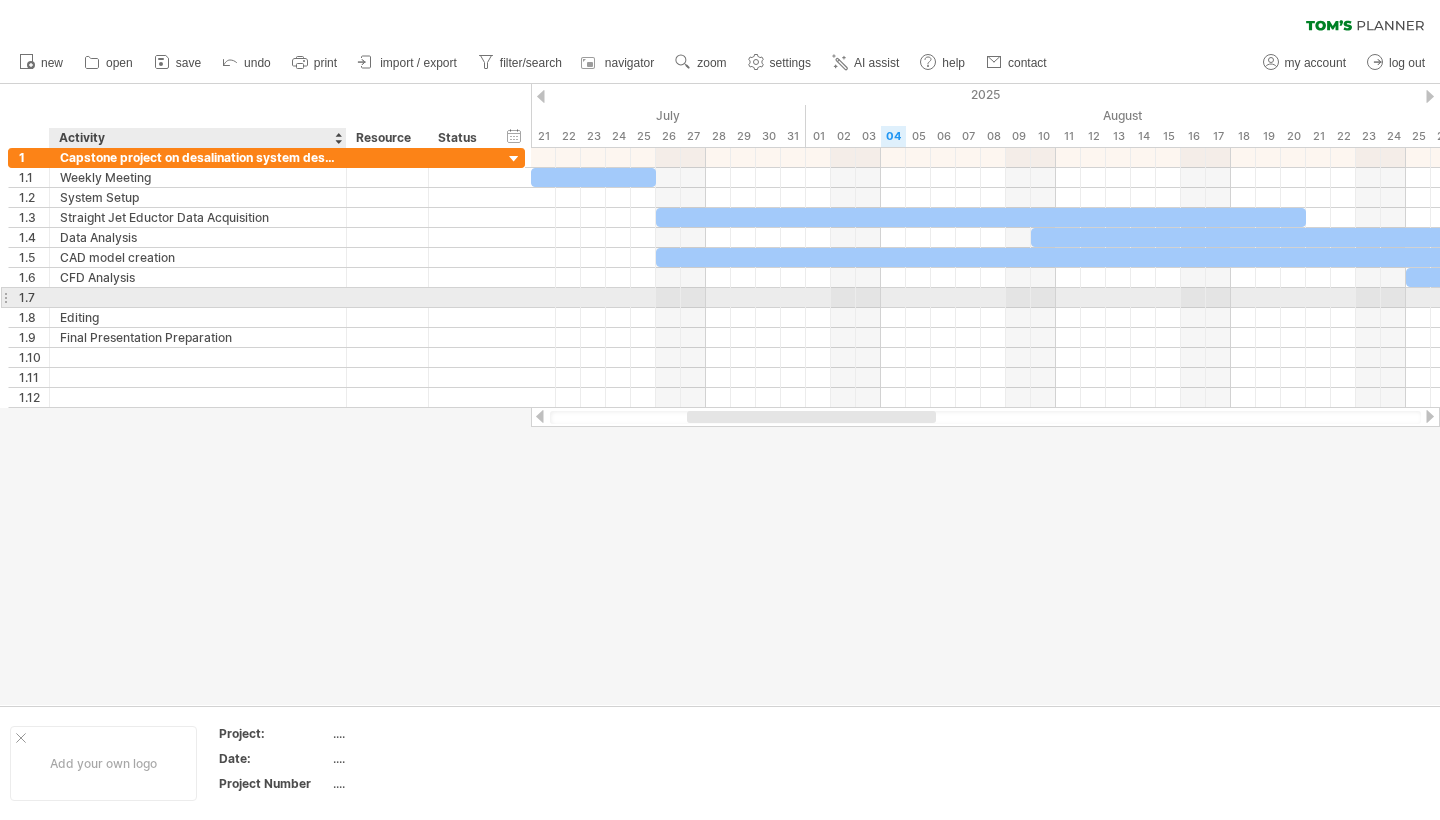 click at bounding box center (198, 297) 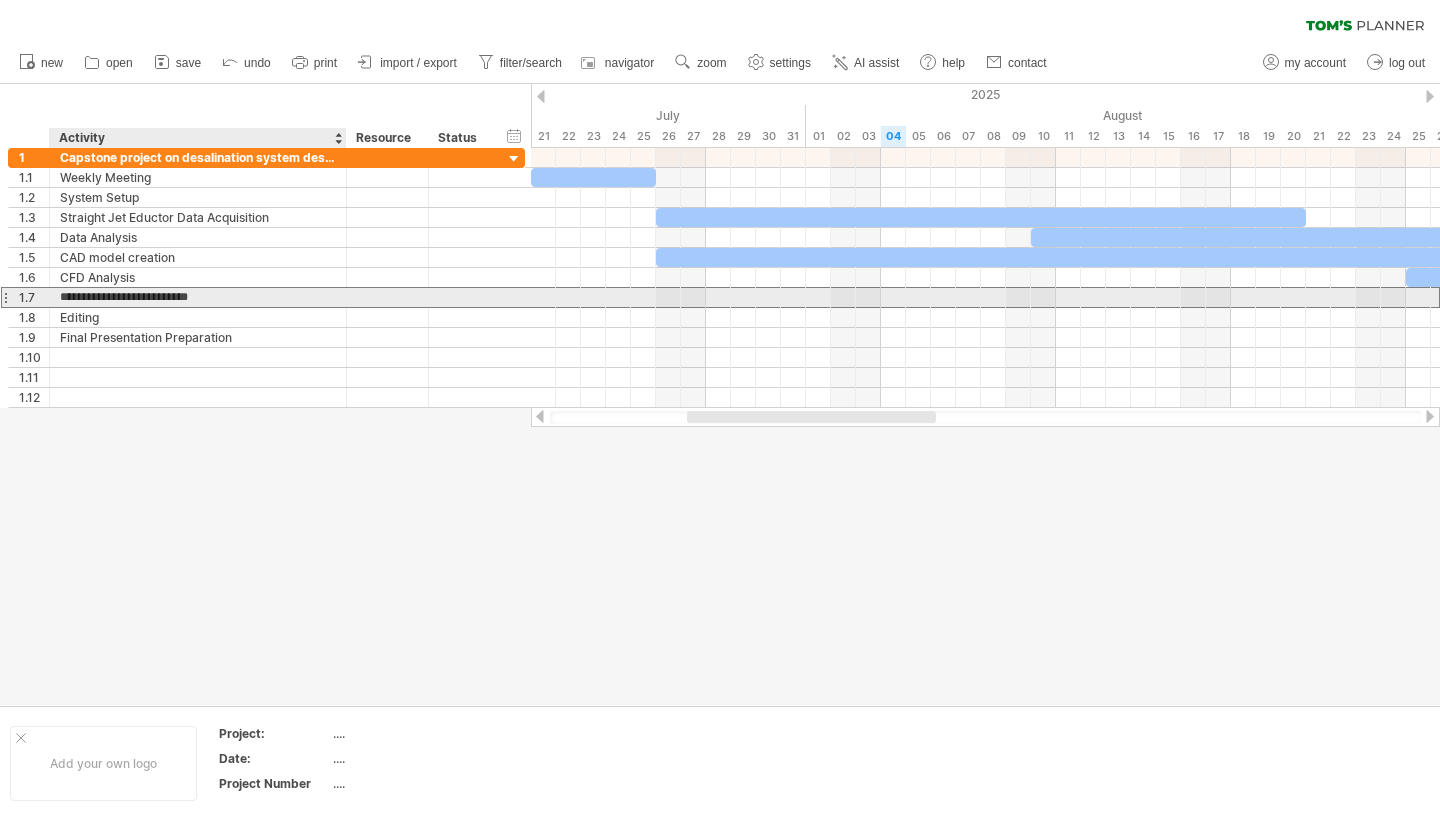 type on "**********" 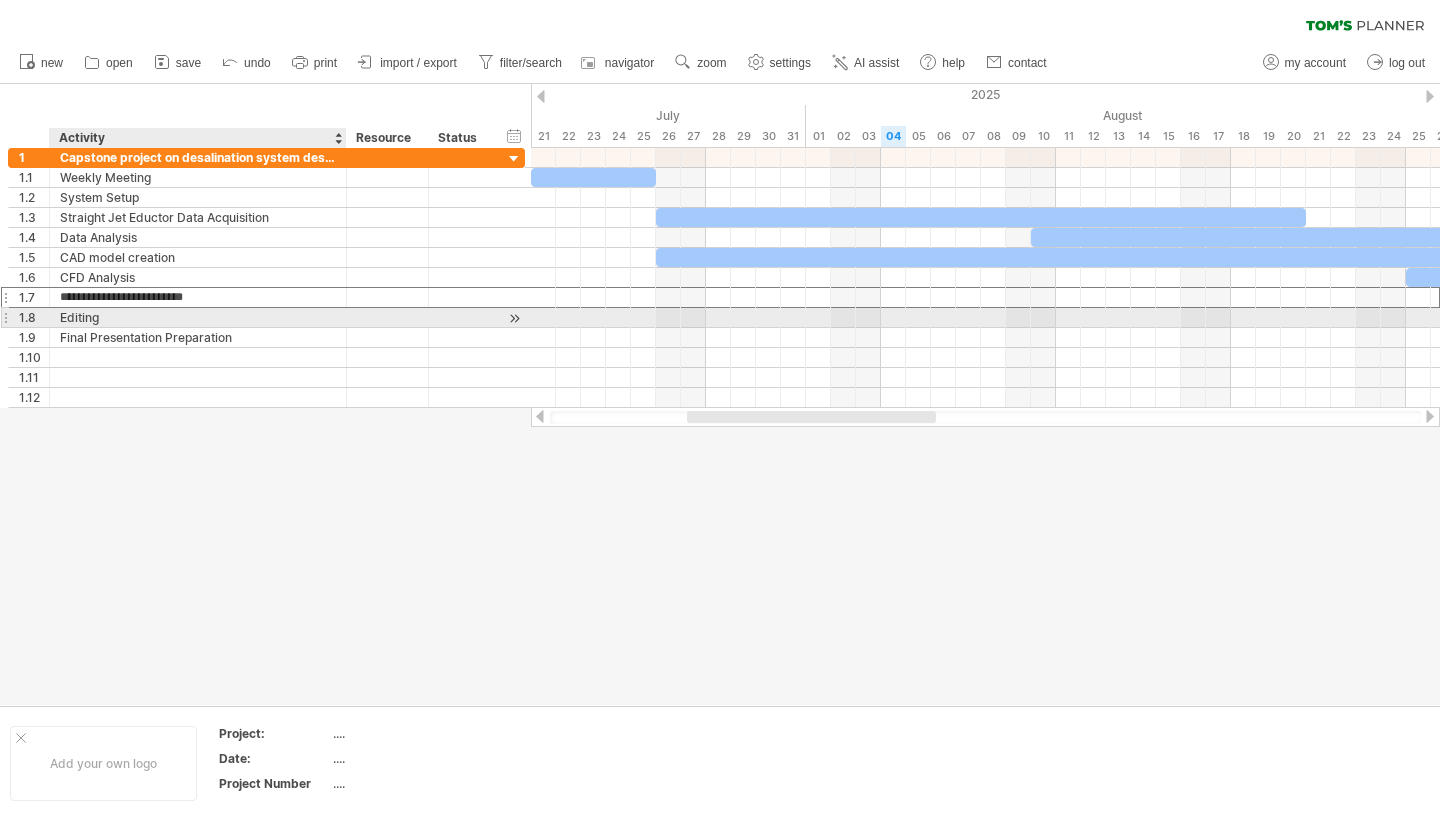 click on "Editing" at bounding box center (198, 317) 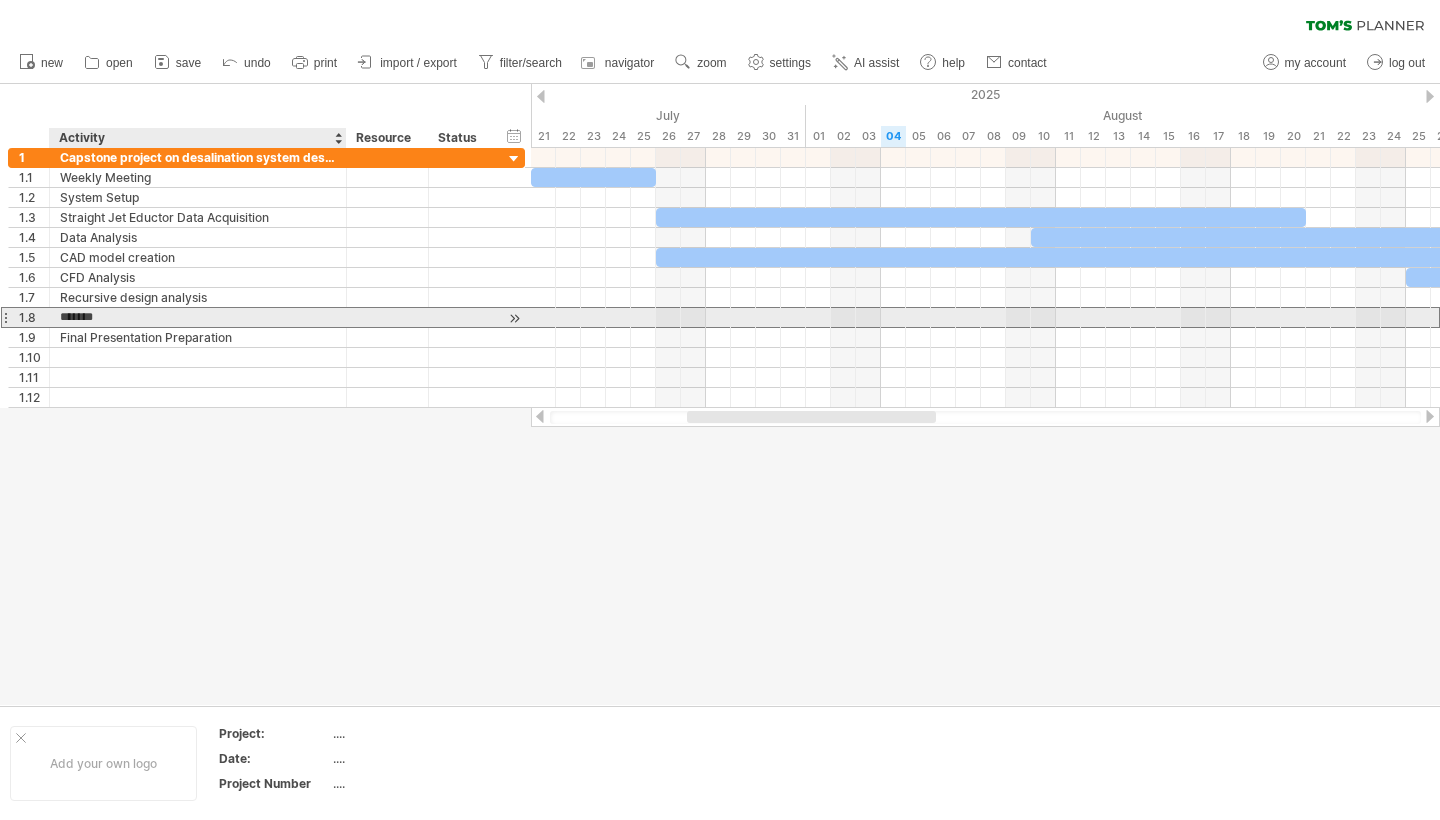 click on "*******" at bounding box center (198, 317) 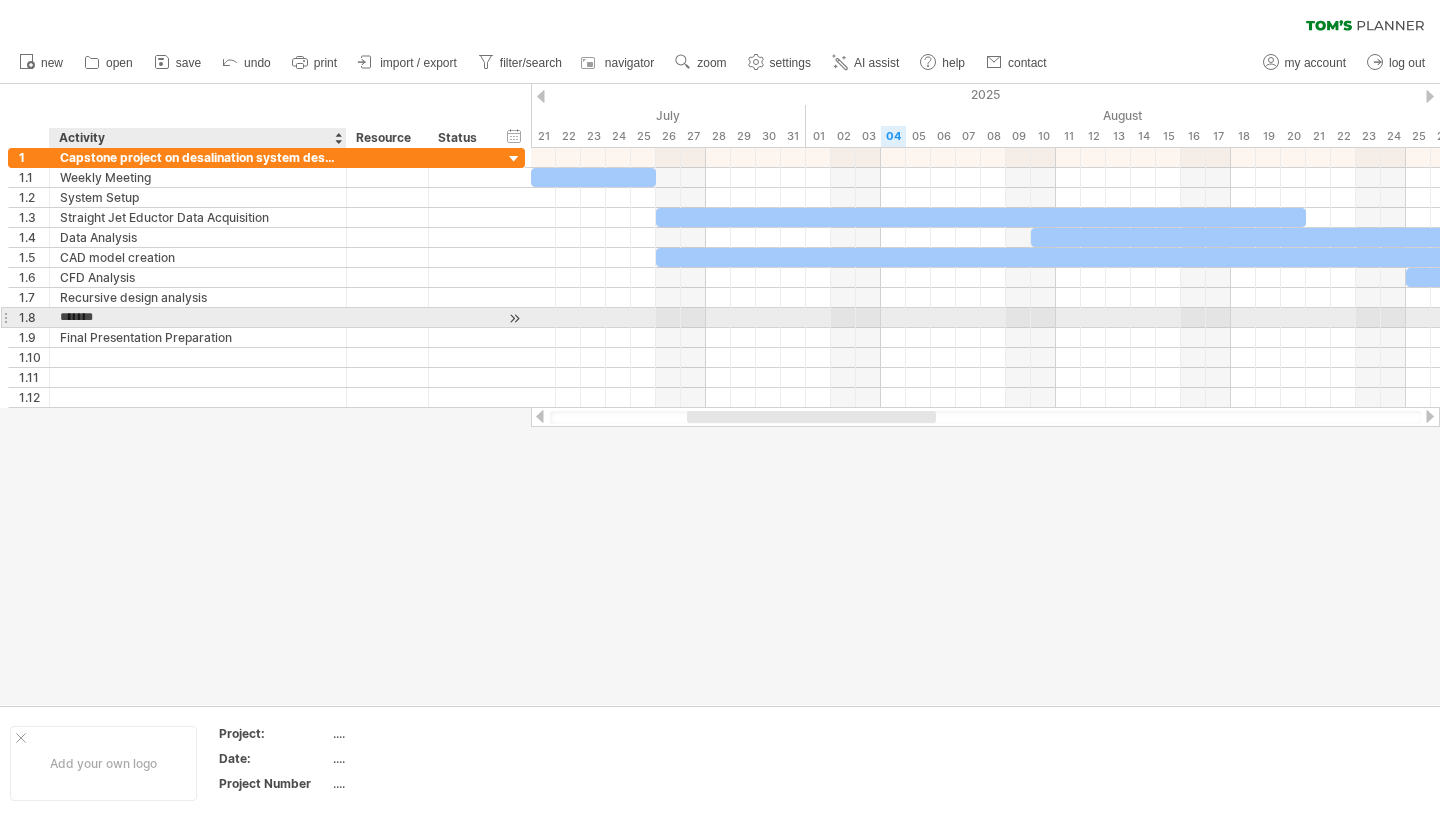click on "*******" at bounding box center (198, 317) 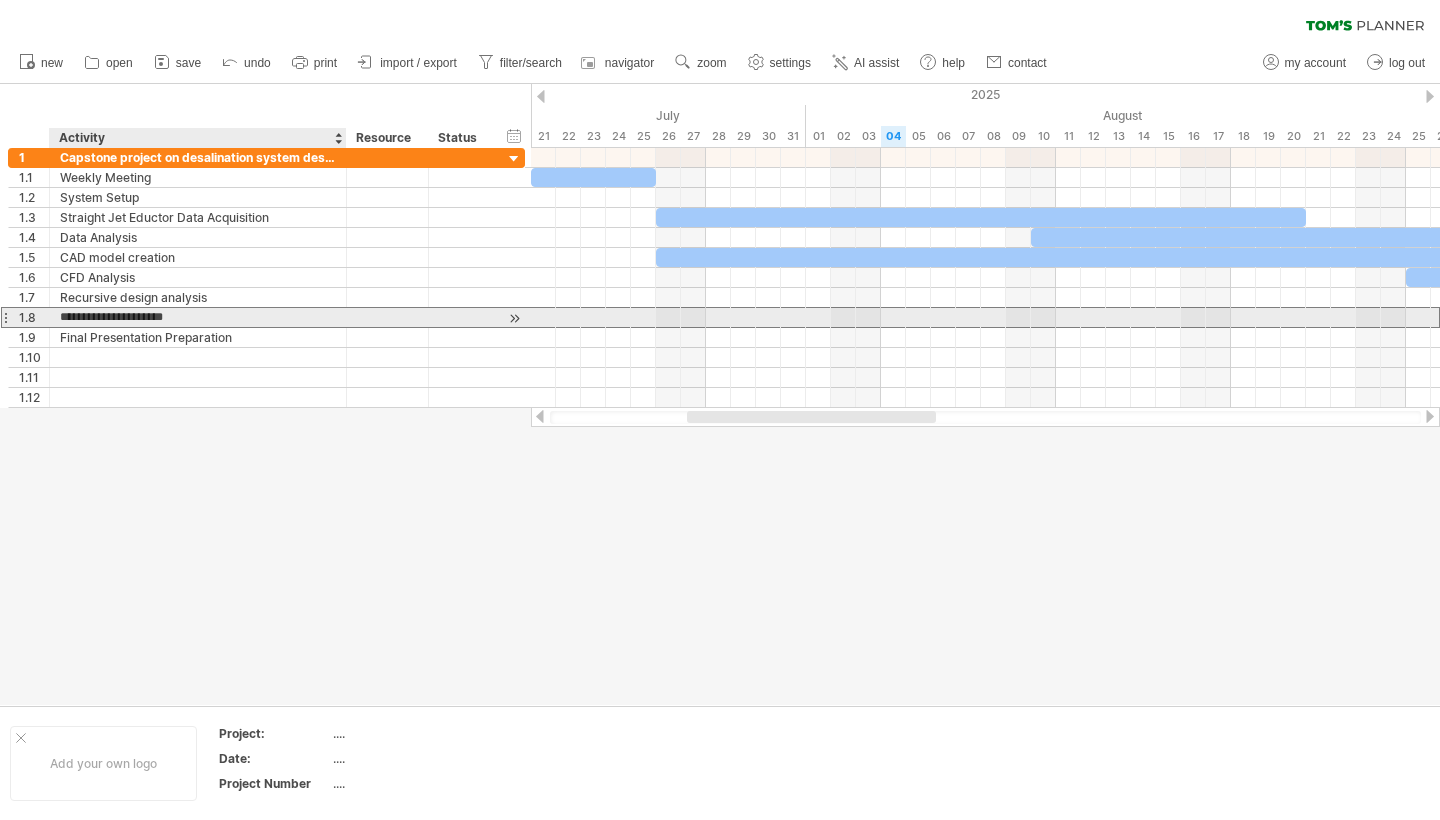 type on "**********" 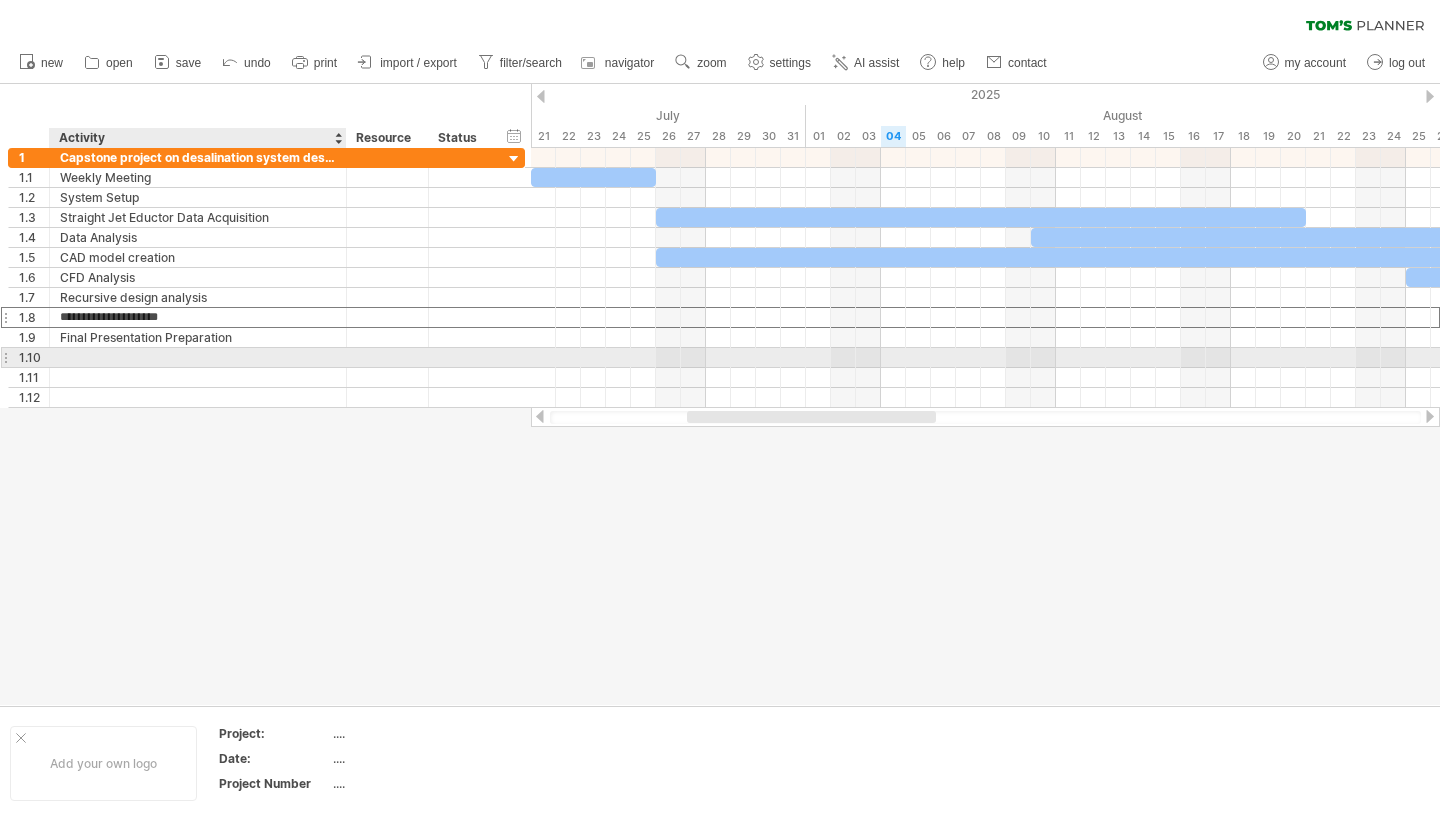 click at bounding box center [198, 357] 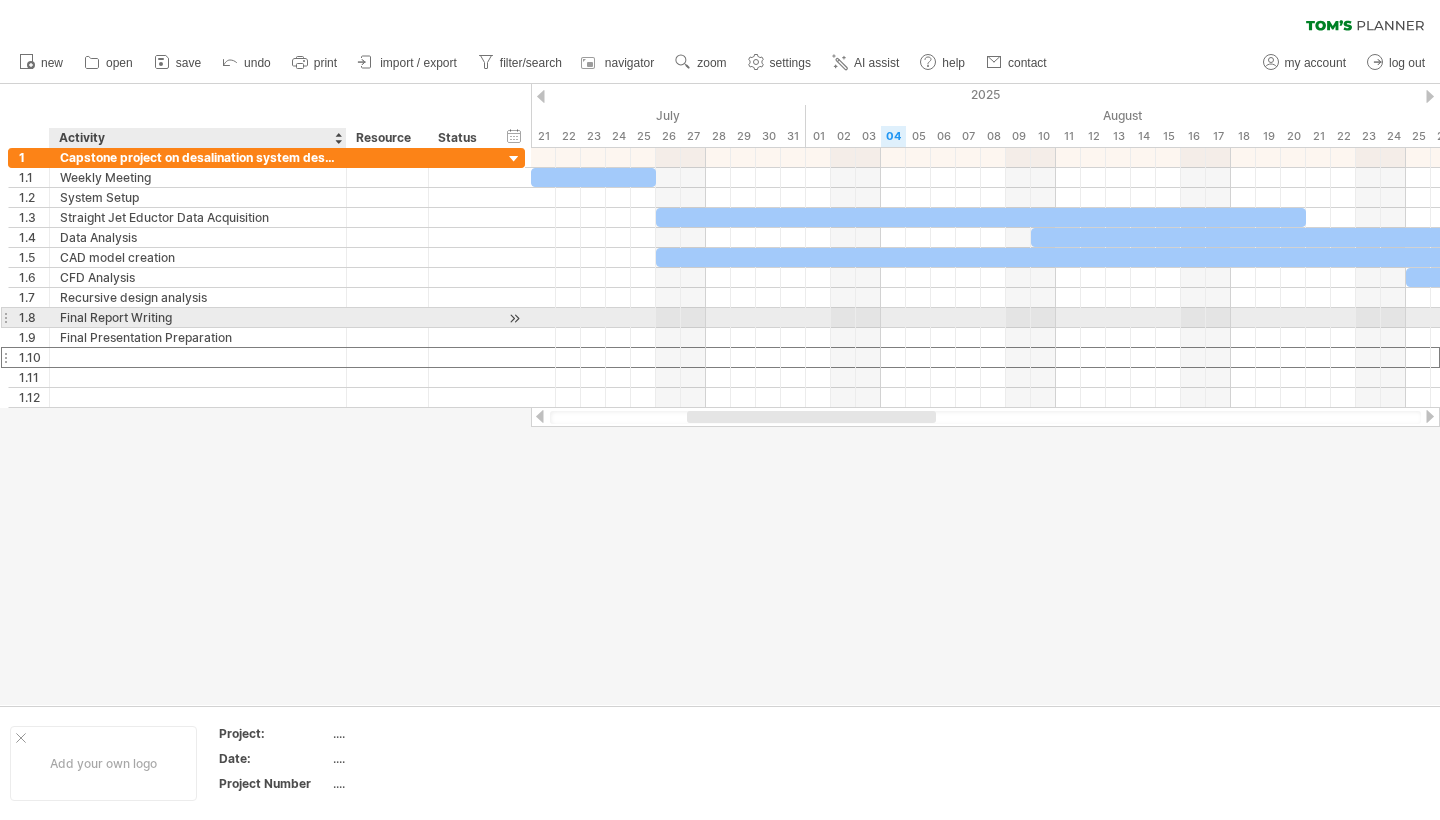 click on "Final Report Writing" at bounding box center (198, 317) 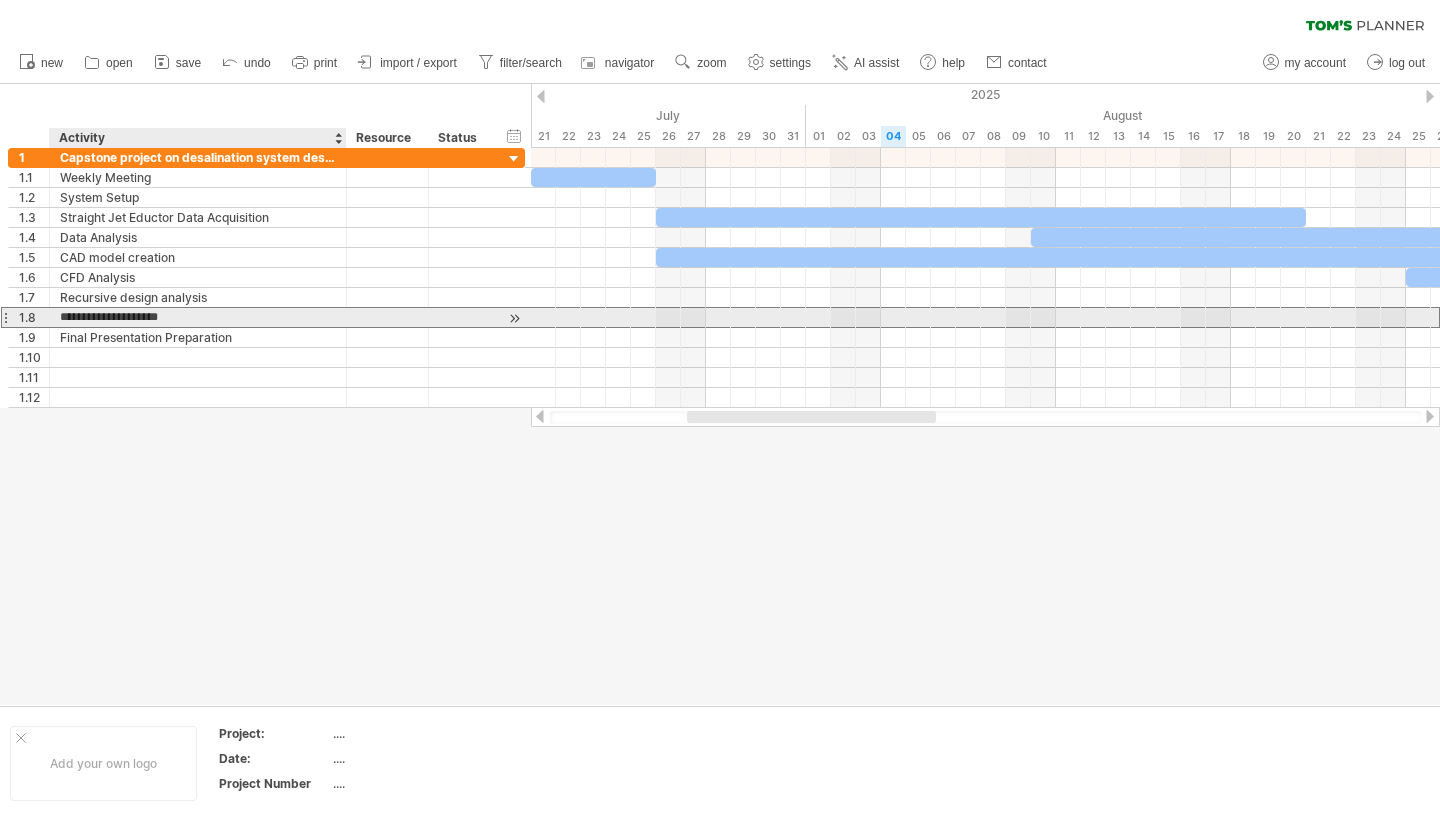 click on "**********" at bounding box center (198, 317) 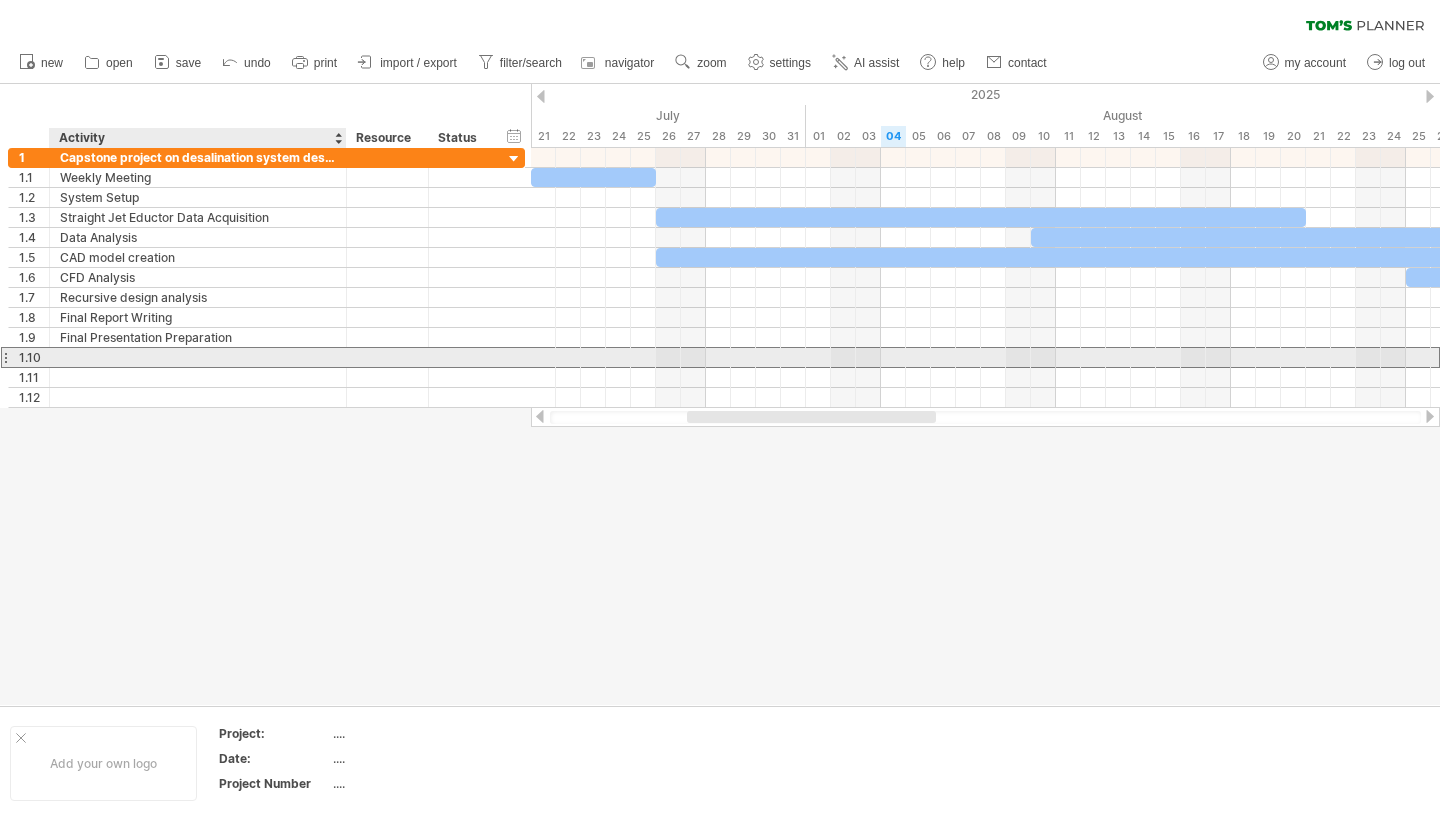 click at bounding box center (198, 357) 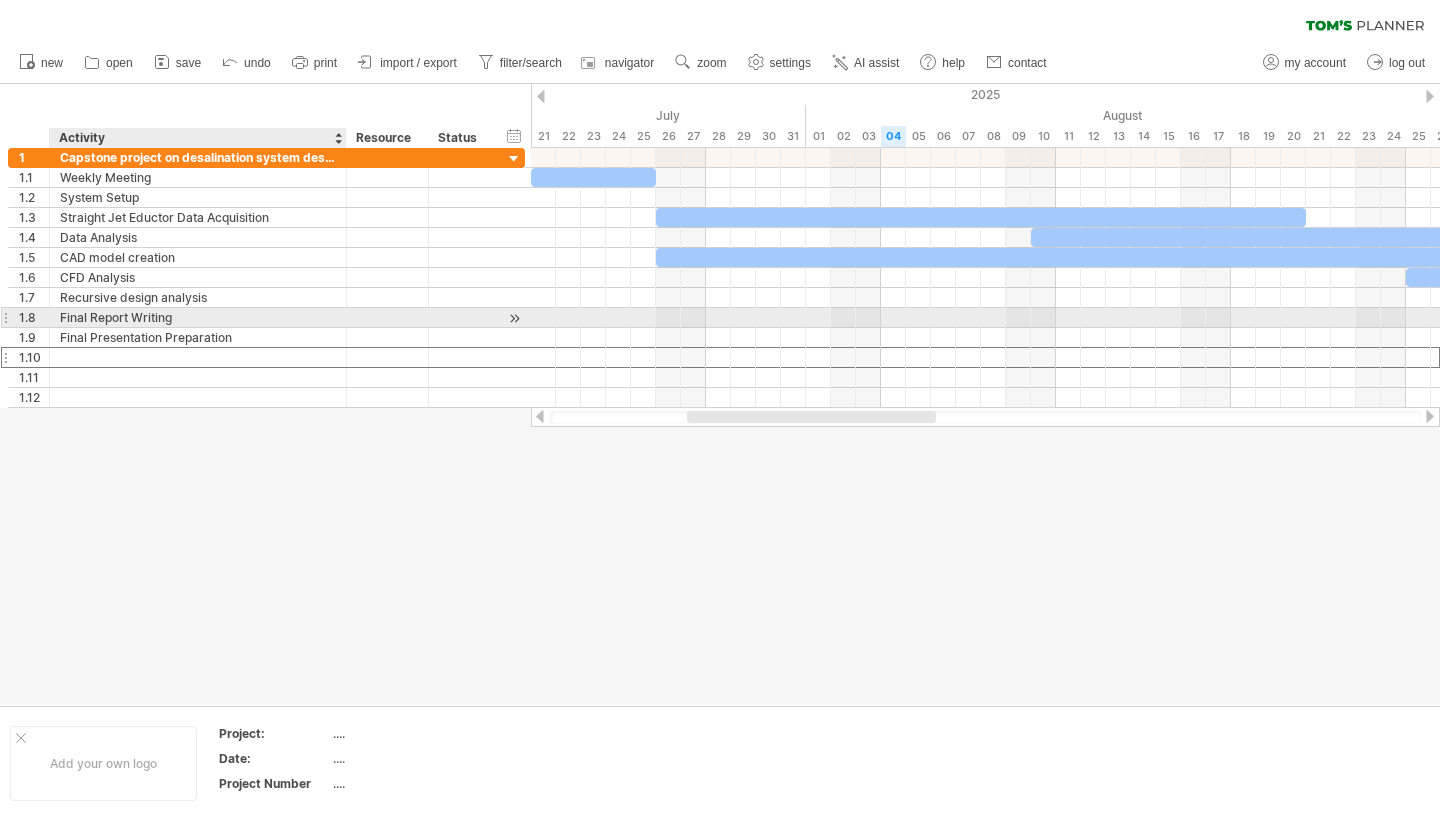 click on "Final Report Writing" at bounding box center (198, 317) 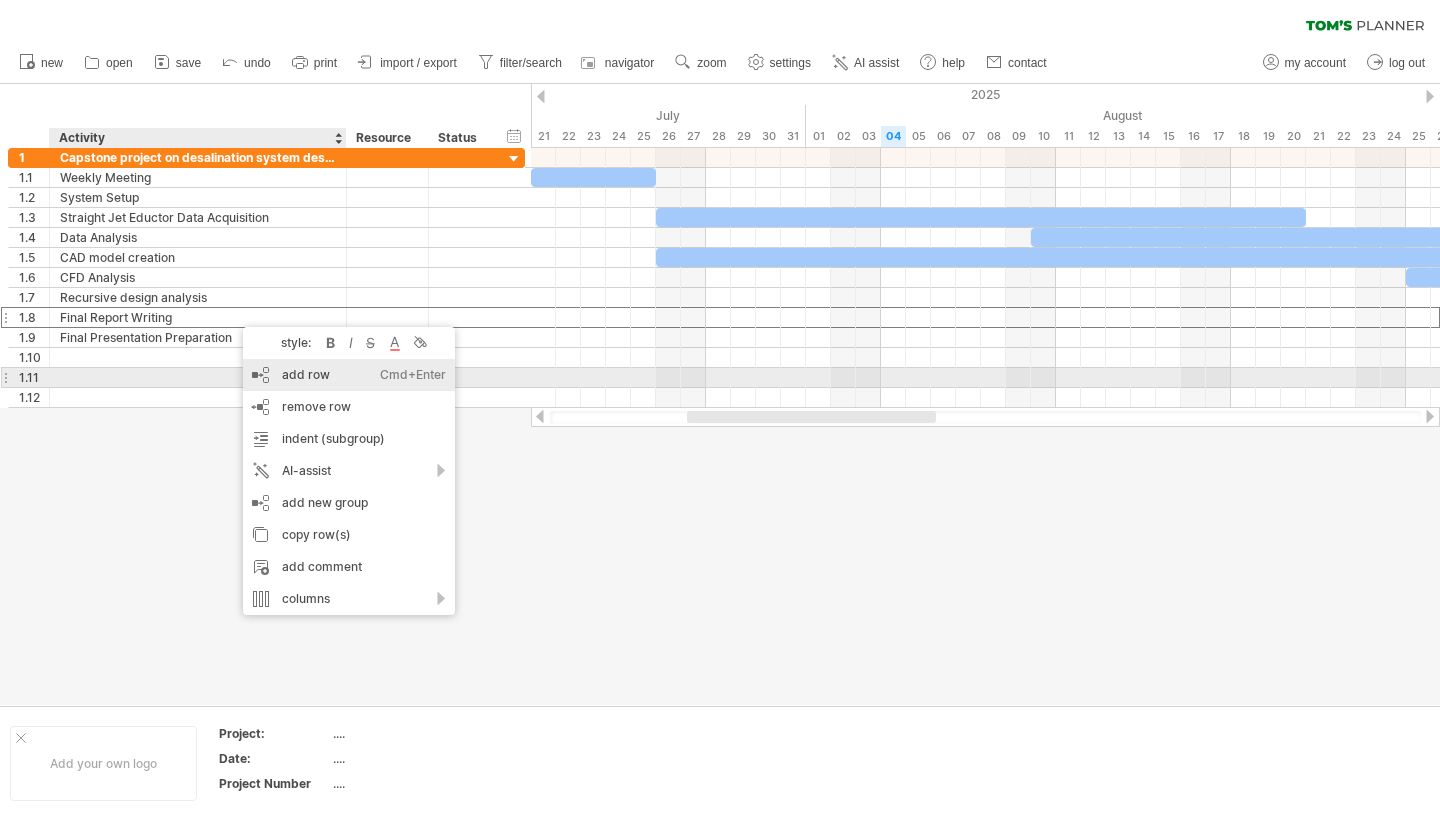 click on "add row Ctrl+Enter Cmd+Enter" at bounding box center [349, 375] 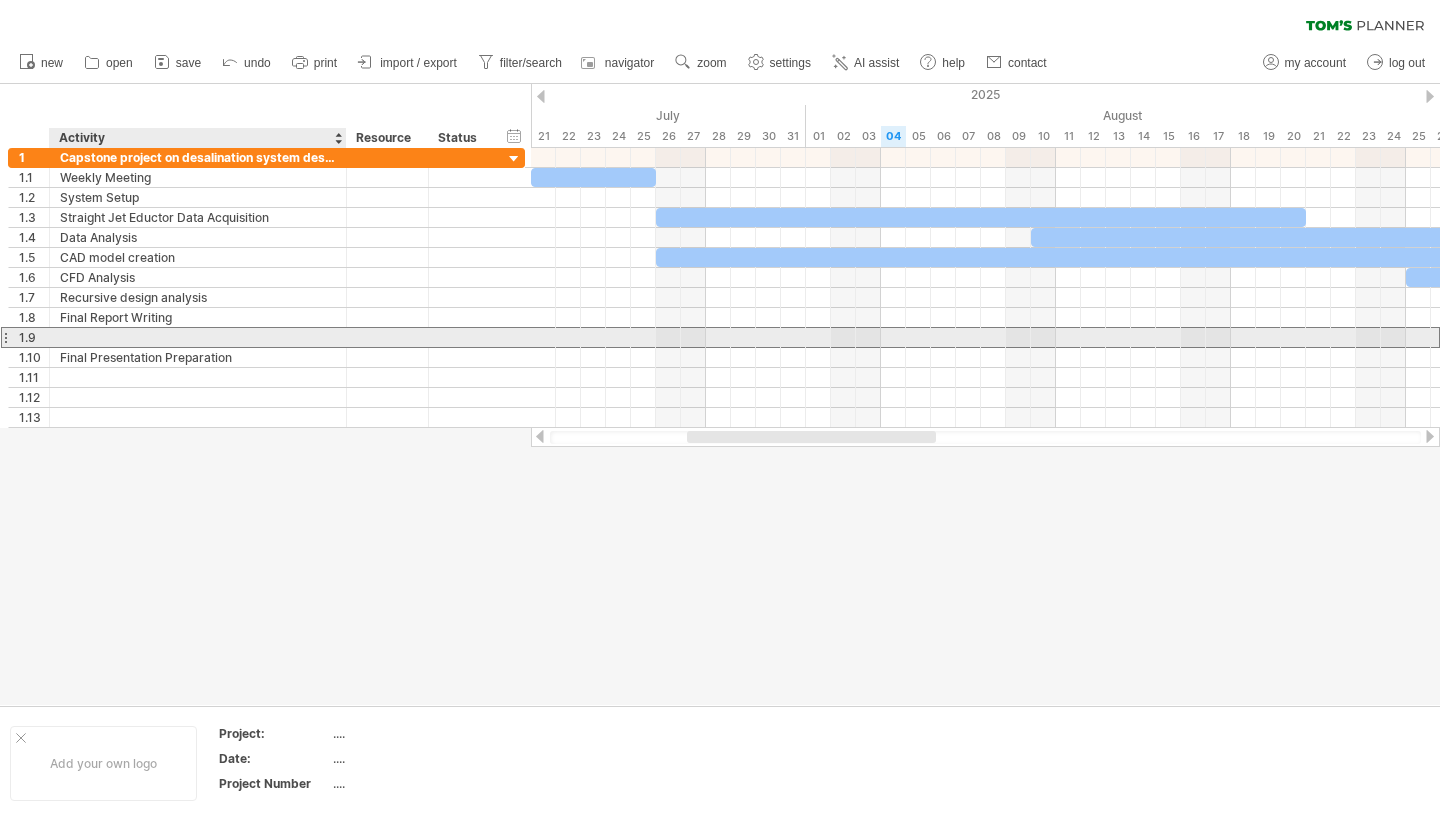 click at bounding box center (198, 337) 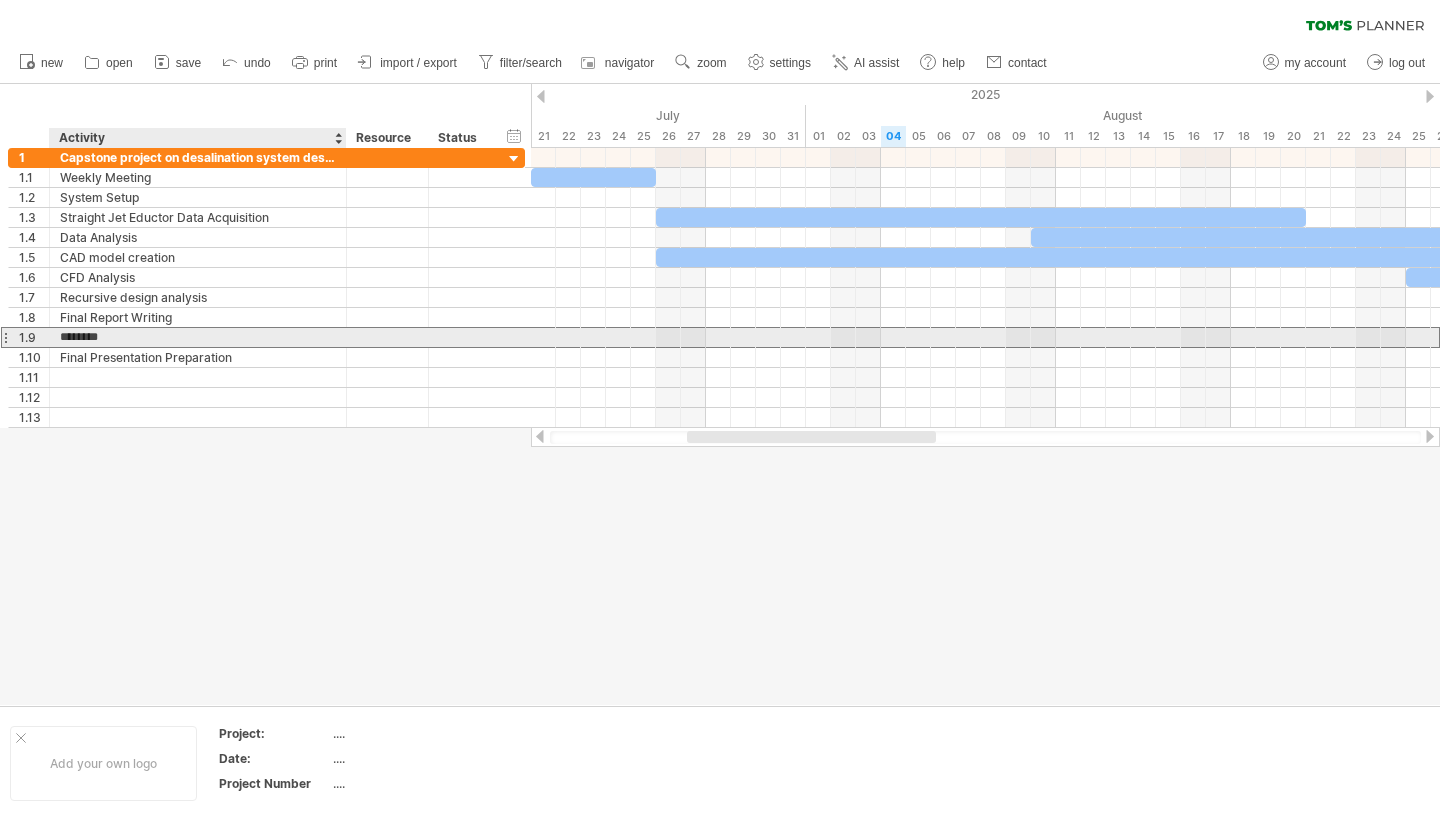 type on "*******" 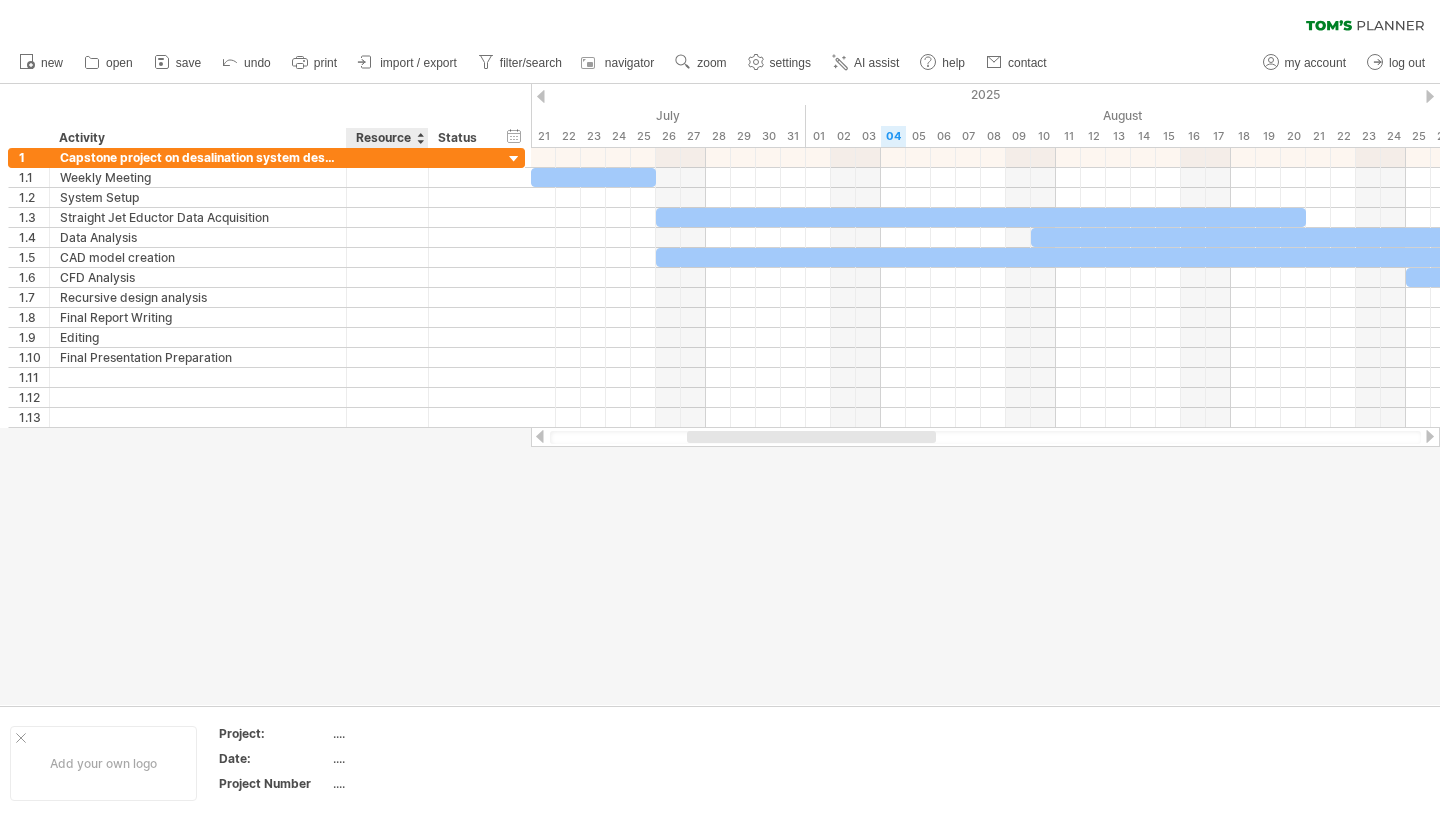 click at bounding box center (720, 394) 